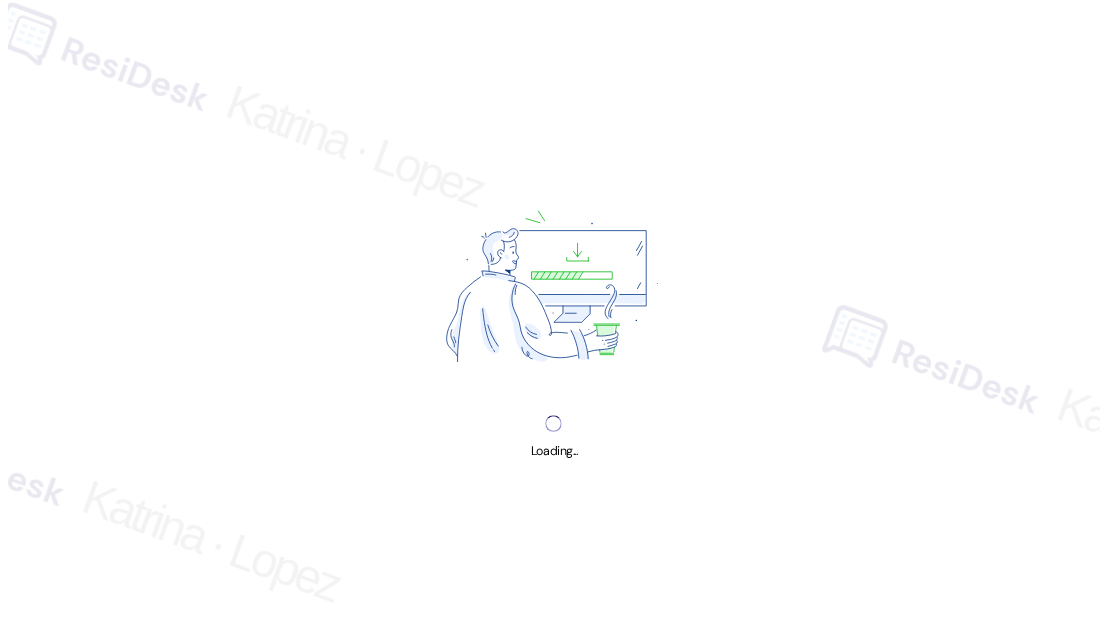 scroll, scrollTop: 0, scrollLeft: 0, axis: both 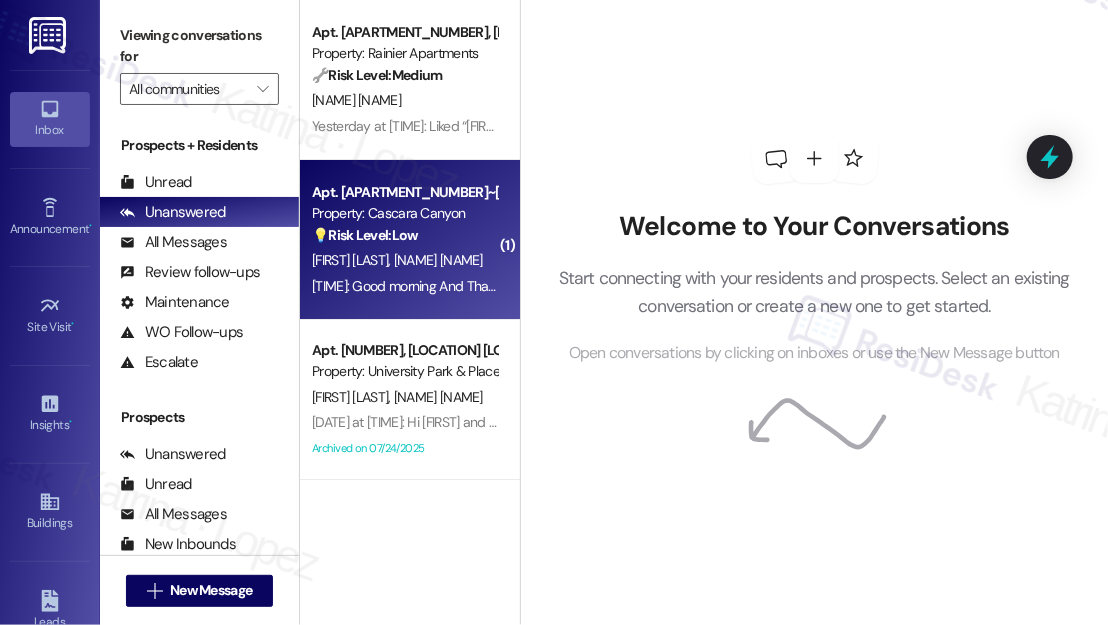 click on "💡  Risk Level:  Low" at bounding box center [365, 235] 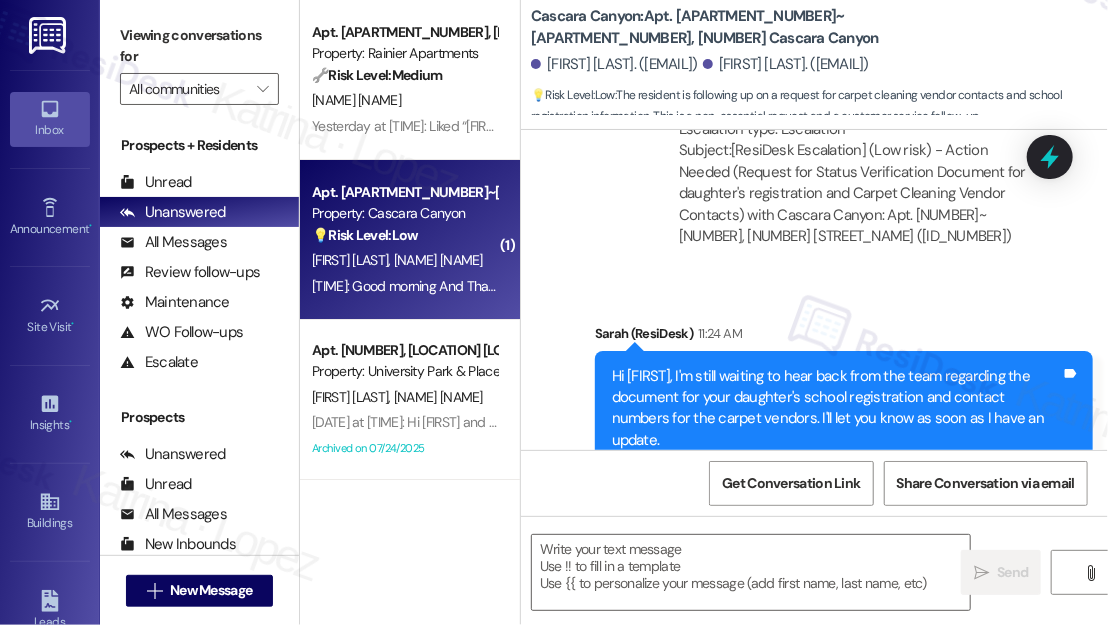 scroll, scrollTop: 11986, scrollLeft: 0, axis: vertical 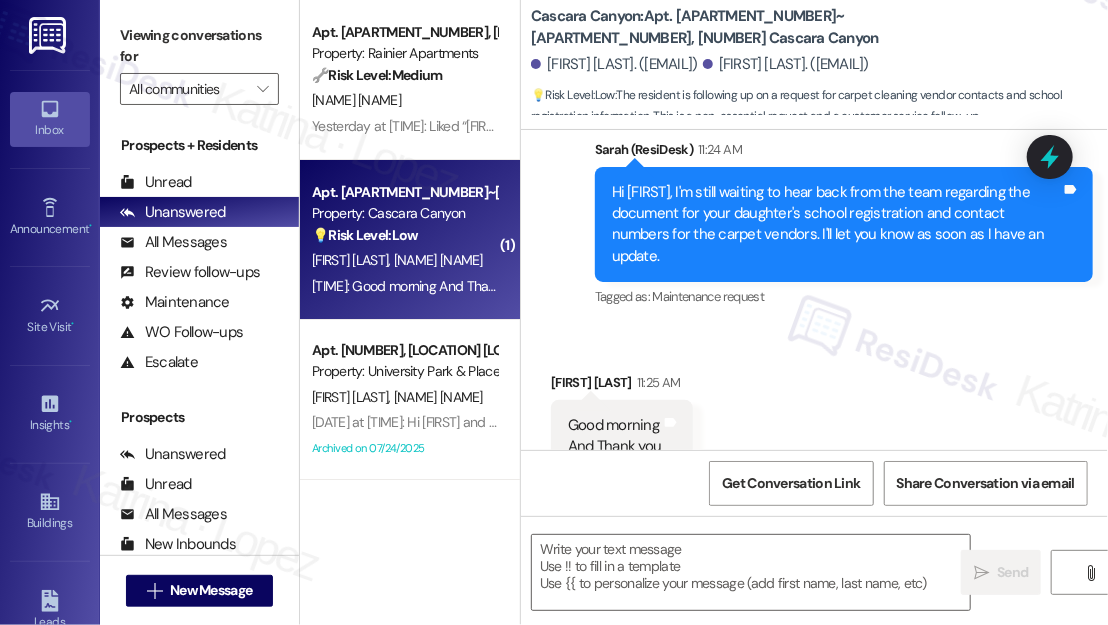 click on "Good morning
And Thank you" at bounding box center (614, 436) 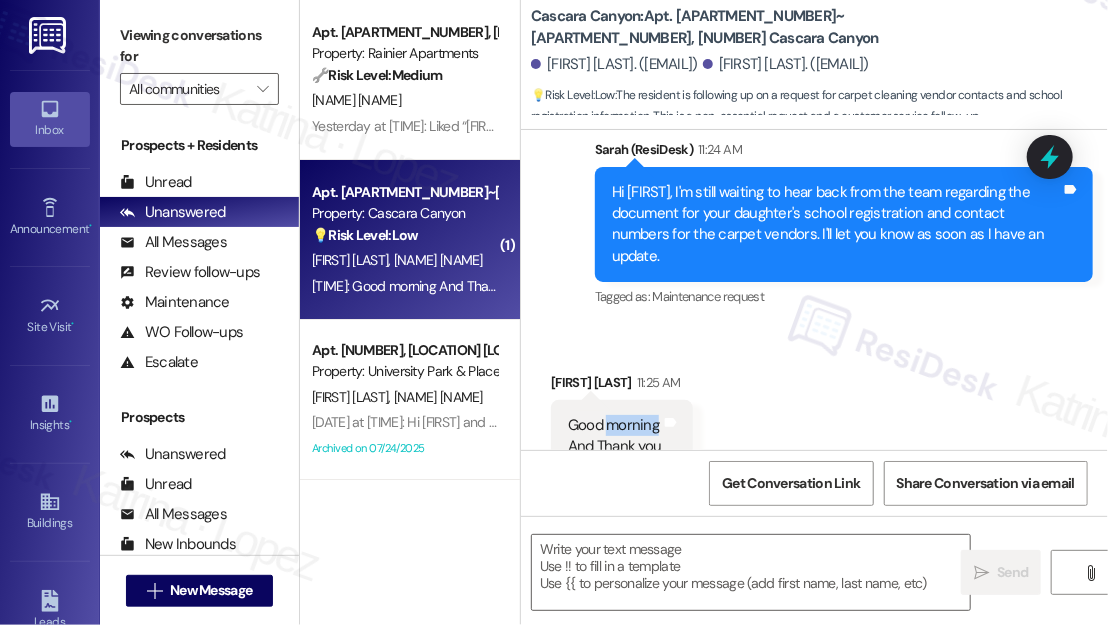click on "Good morning
And Thank you" at bounding box center (614, 436) 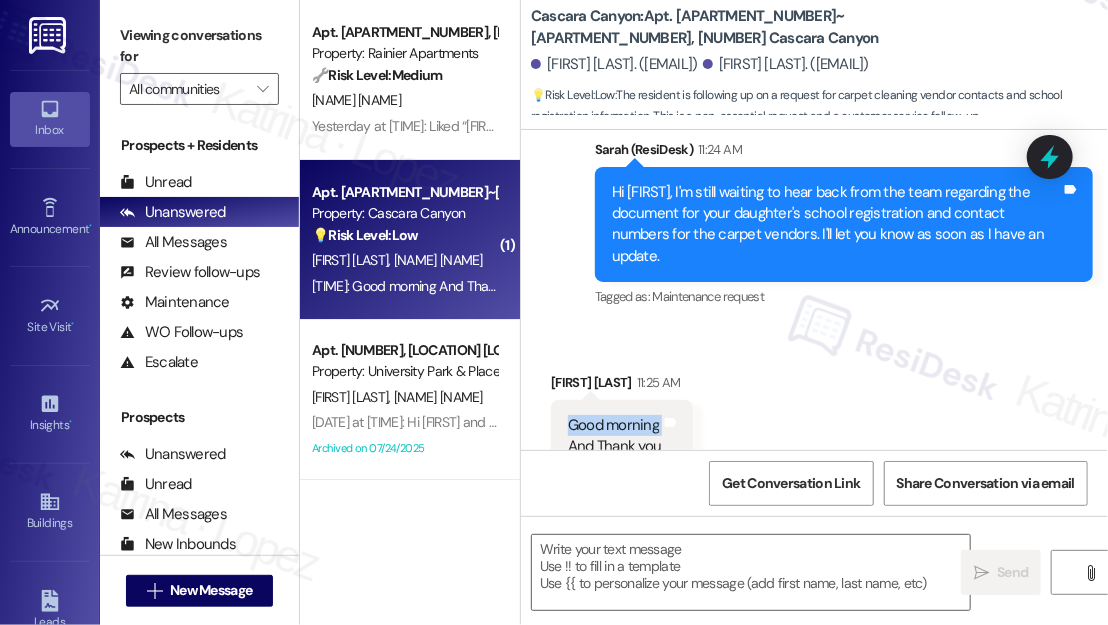 click on "Good morning
And Thank you" at bounding box center [614, 436] 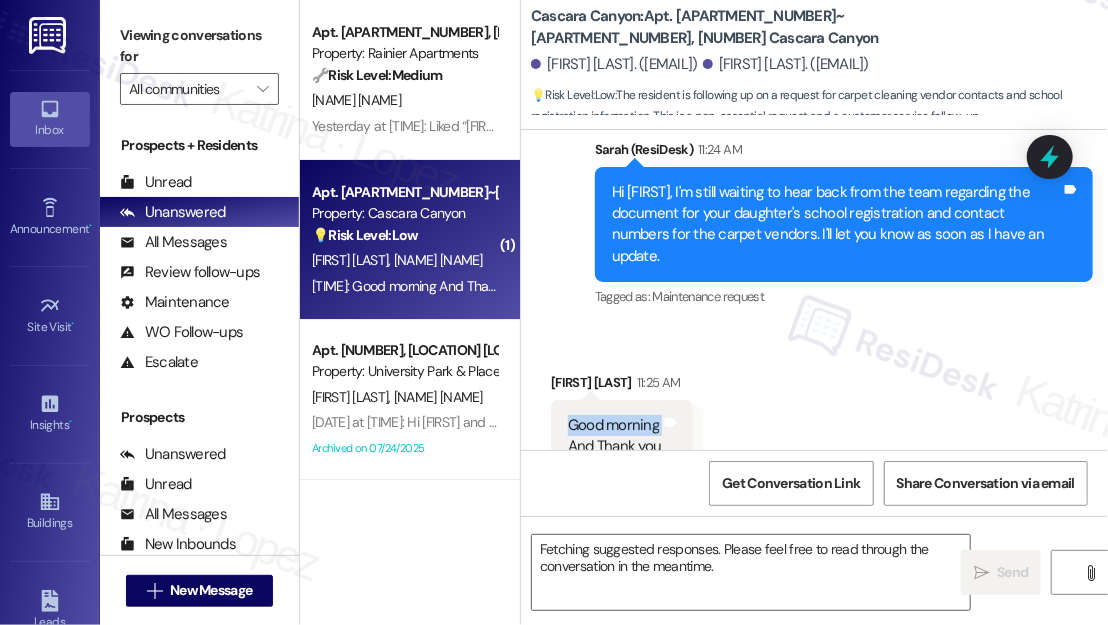 scroll, scrollTop: 11896, scrollLeft: 0, axis: vertical 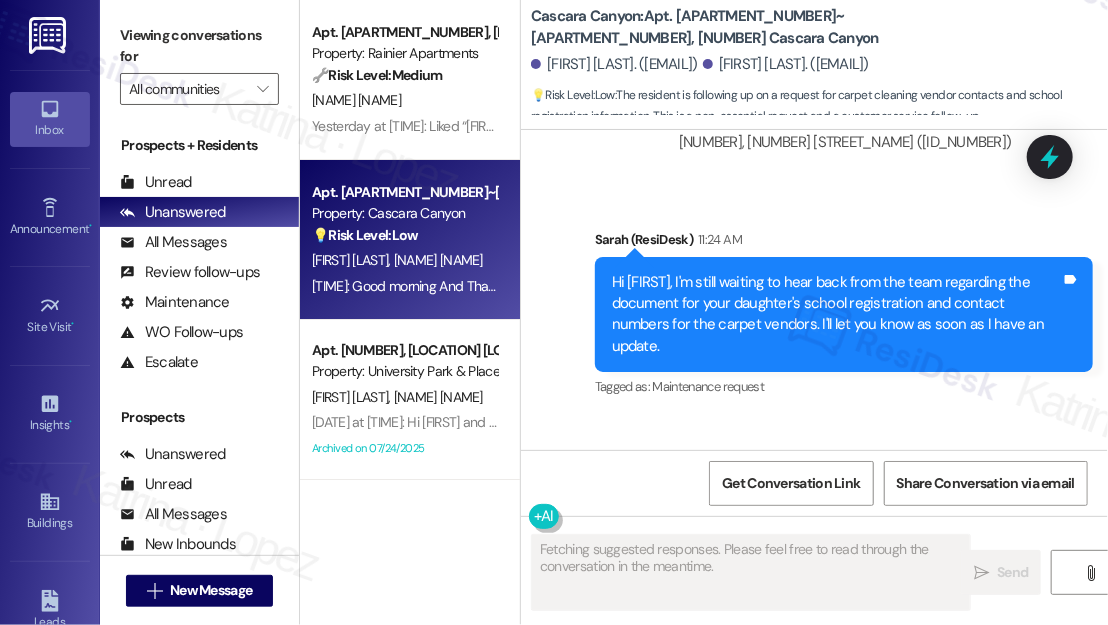 click on "Hi [FIRST], I'm still waiting to hear back from the team regarding the document for your daughter's school registration and contact numbers for the carpet vendors. I'll let you know as soon as I have an update." at bounding box center [836, 315] 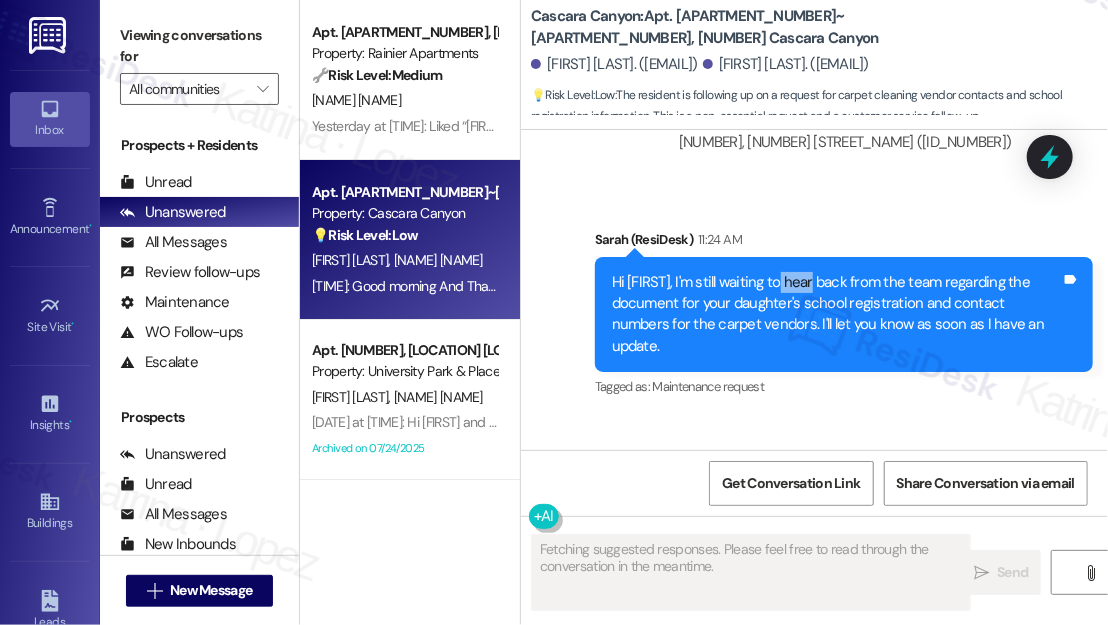 click on "Hi [FIRST], I'm still waiting to hear back from the team regarding the document for your daughter's school registration and contact numbers for the carpet vendors. I'll let you know as soon as I have an update." at bounding box center (836, 315) 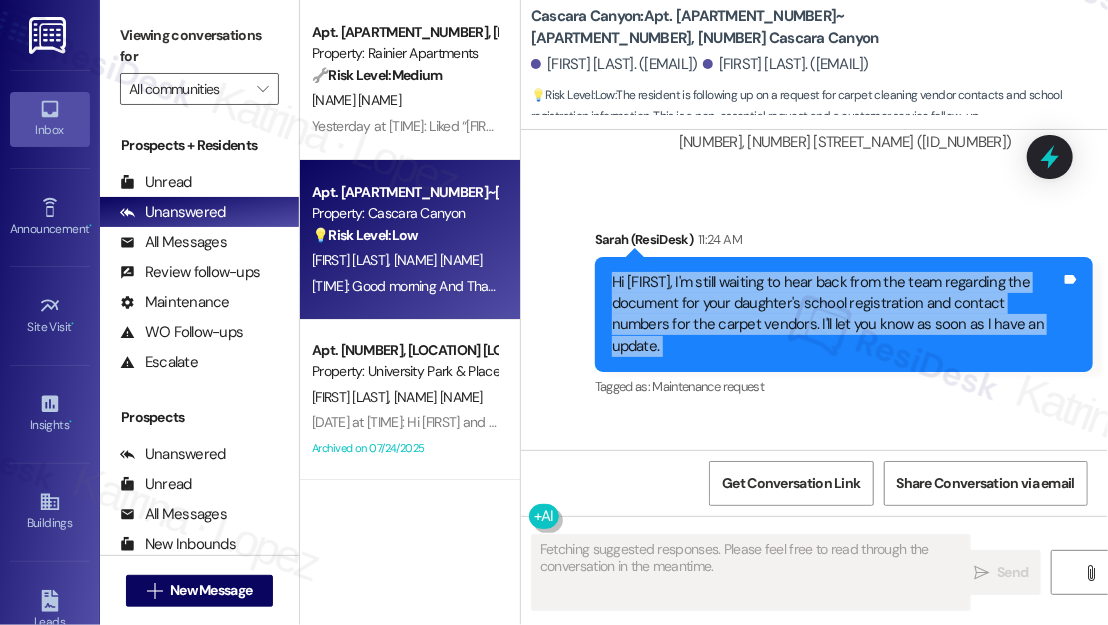 click on "Hi [FIRST], I'm still waiting to hear back from the team regarding the document for your daughter's school registration and contact numbers for the carpet vendors. I'll let you know as soon as I have an update." at bounding box center (836, 315) 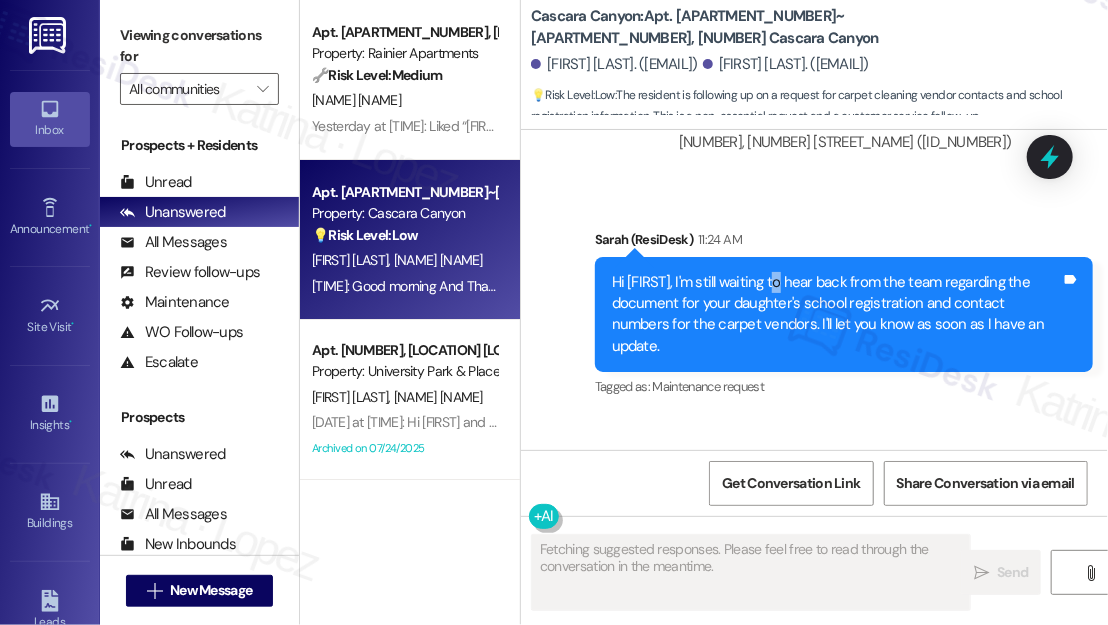 click on "Hi [FIRST], I'm still waiting to hear back from the team regarding the document for your daughter's school registration and contact numbers for the carpet vendors. I'll let you know as soon as I have an update." at bounding box center [836, 315] 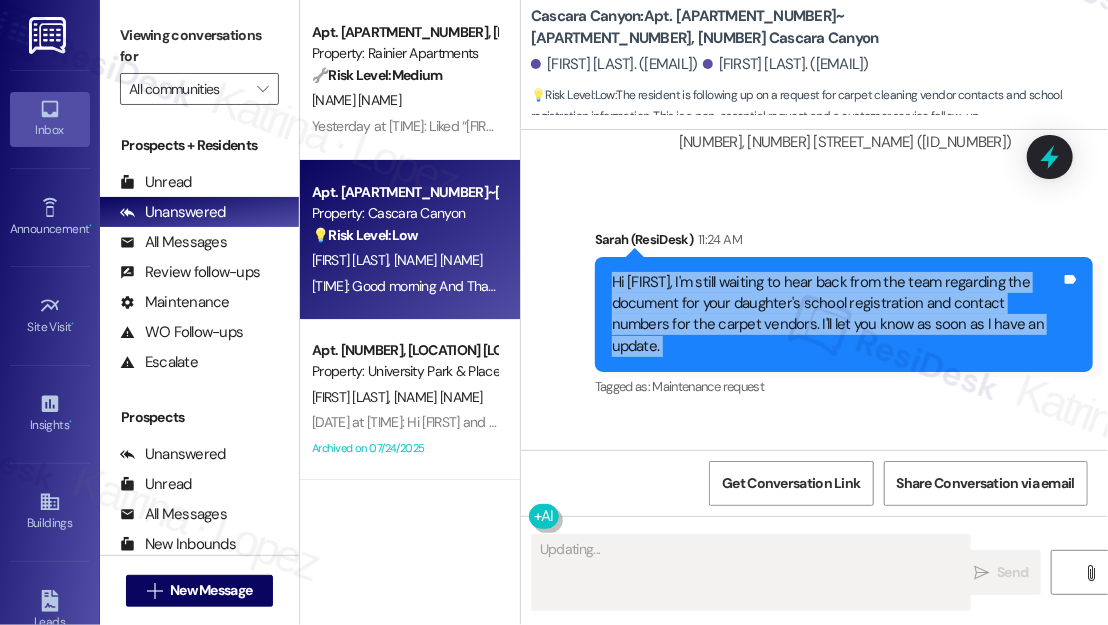 click on "Hi [FIRST], I'm still waiting to hear back from the team regarding the document for your daughter's school registration and contact numbers for the carpet vendors. I'll let you know as soon as I have an update." at bounding box center [836, 315] 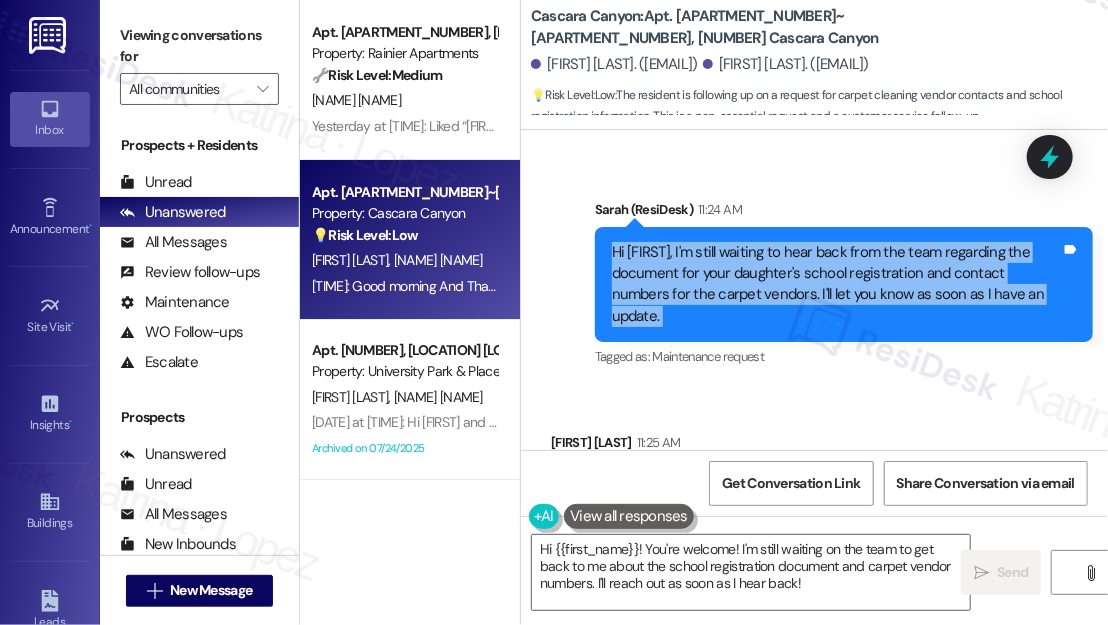 scroll, scrollTop: 11986, scrollLeft: 0, axis: vertical 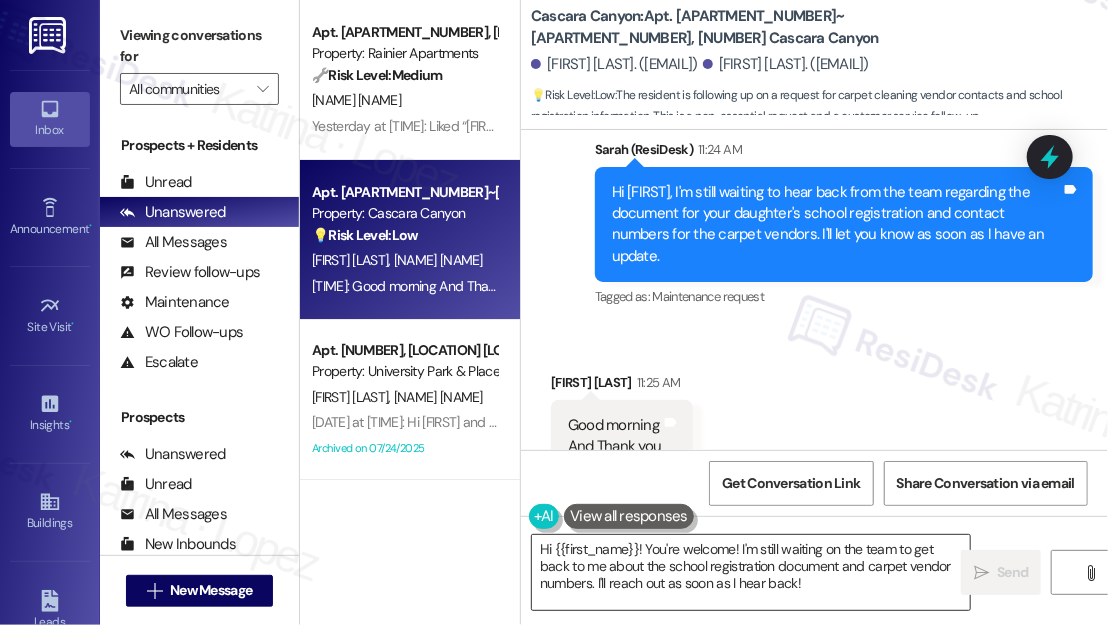 click on "Hi {{first_name}}! You're welcome! I'm still waiting on the team to get back to me about the school registration document and carpet vendor numbers. I'll reach out as soon as I hear back!" at bounding box center [751, 572] 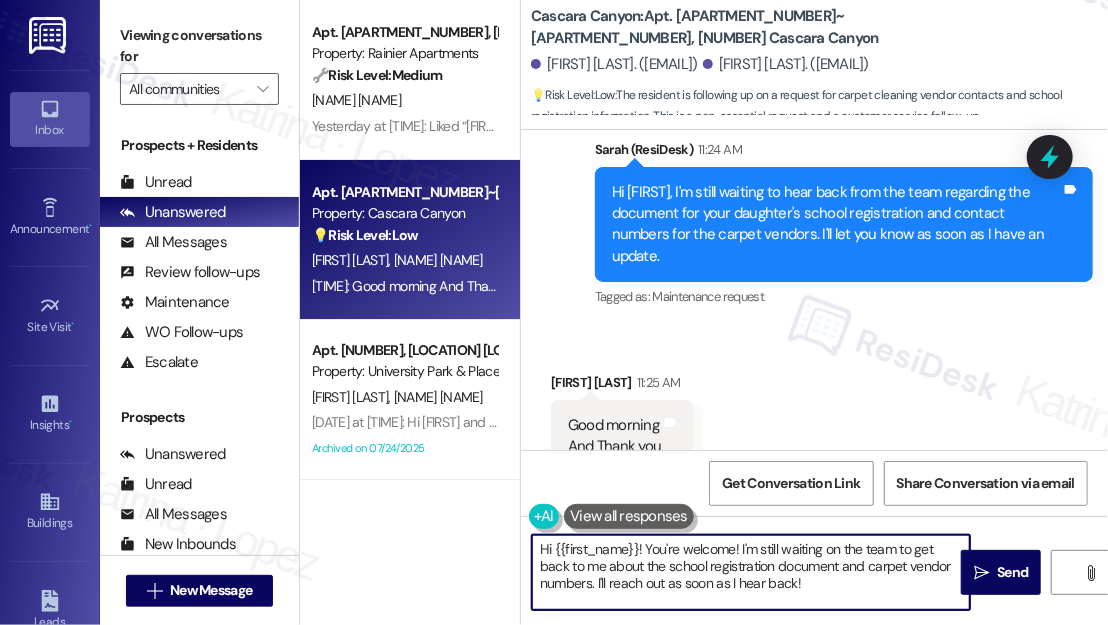 click on "Hi {{first_name}}! You're welcome! I'm still waiting on the team to get back to me about the school registration document and carpet vendor numbers. I'll reach out as soon as I hear back!" at bounding box center [751, 572] 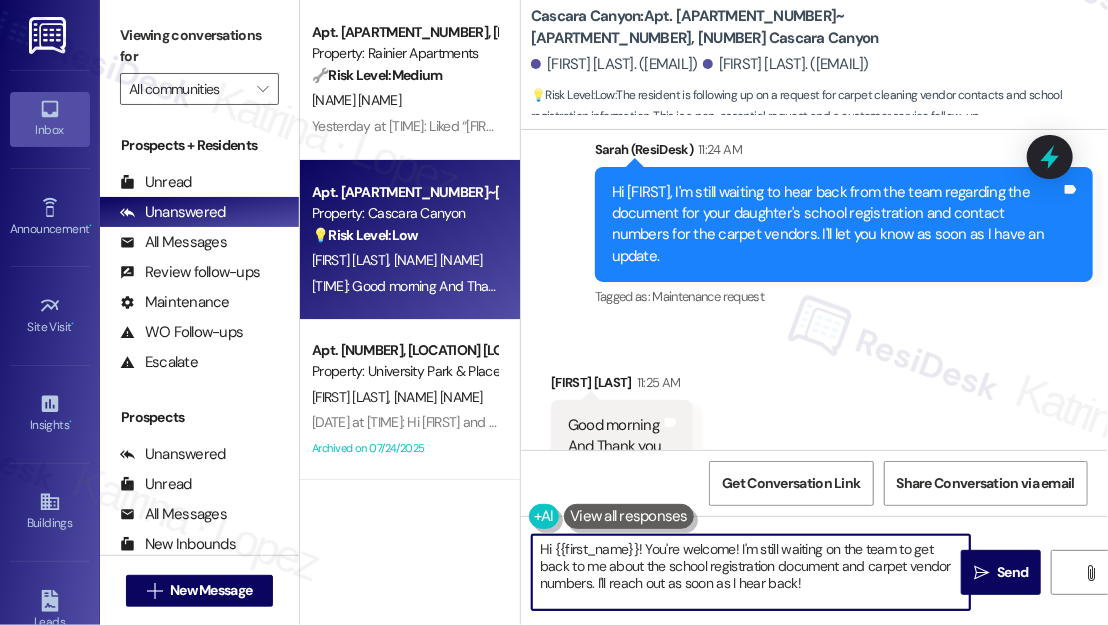 drag, startPoint x: 647, startPoint y: 548, endPoint x: 464, endPoint y: 550, distance: 183.01093 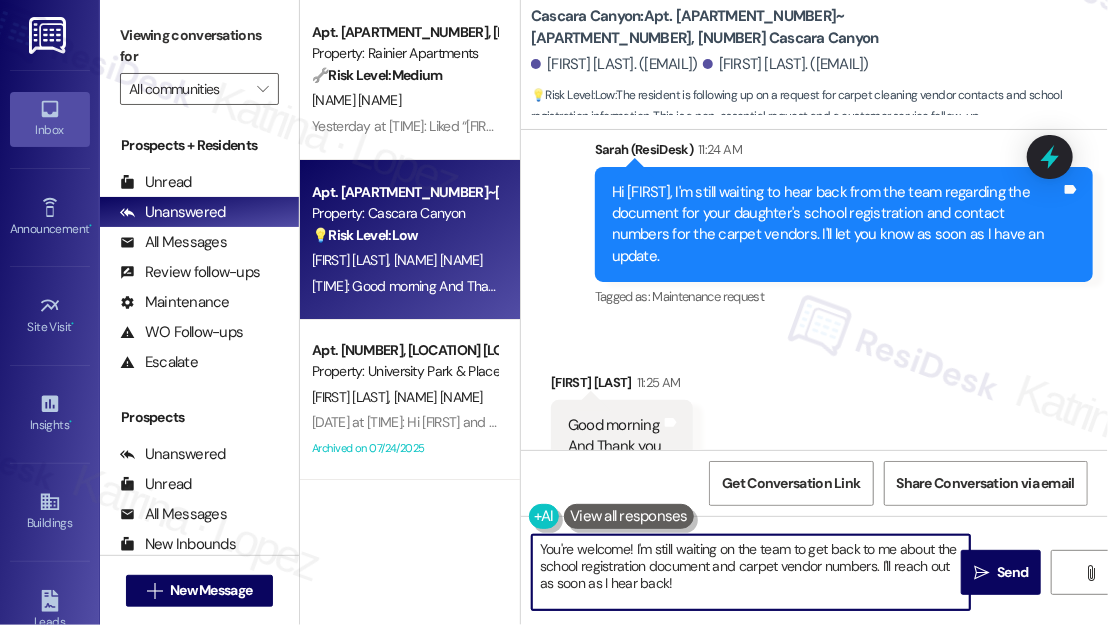 drag, startPoint x: 703, startPoint y: 589, endPoint x: 637, endPoint y: 552, distance: 75.66373 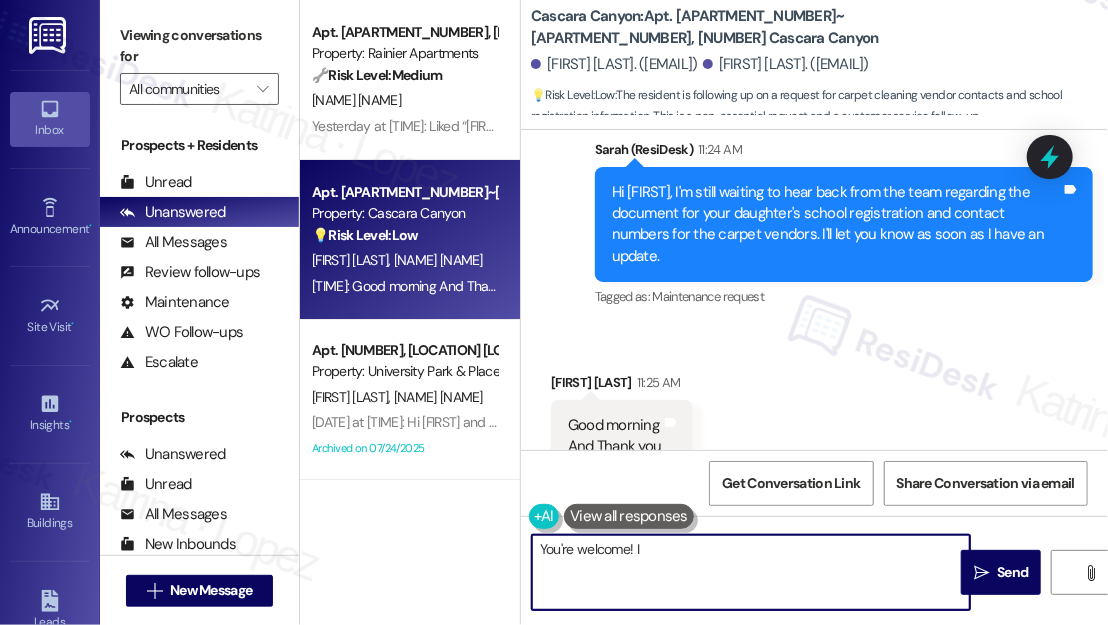 type on "You're welcome!" 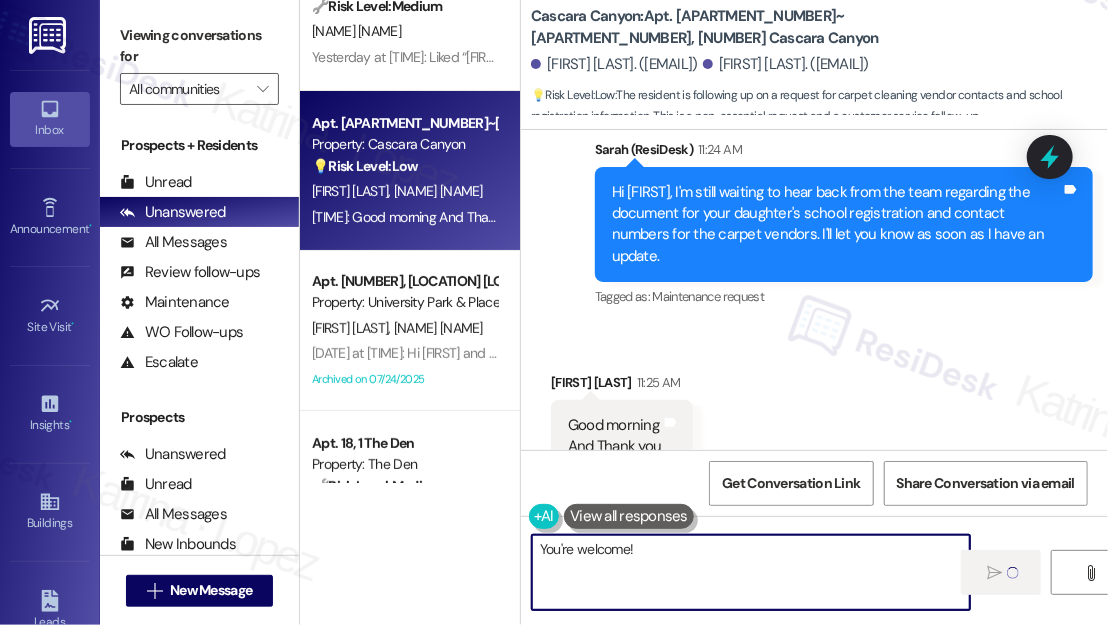 scroll, scrollTop: 157, scrollLeft: 0, axis: vertical 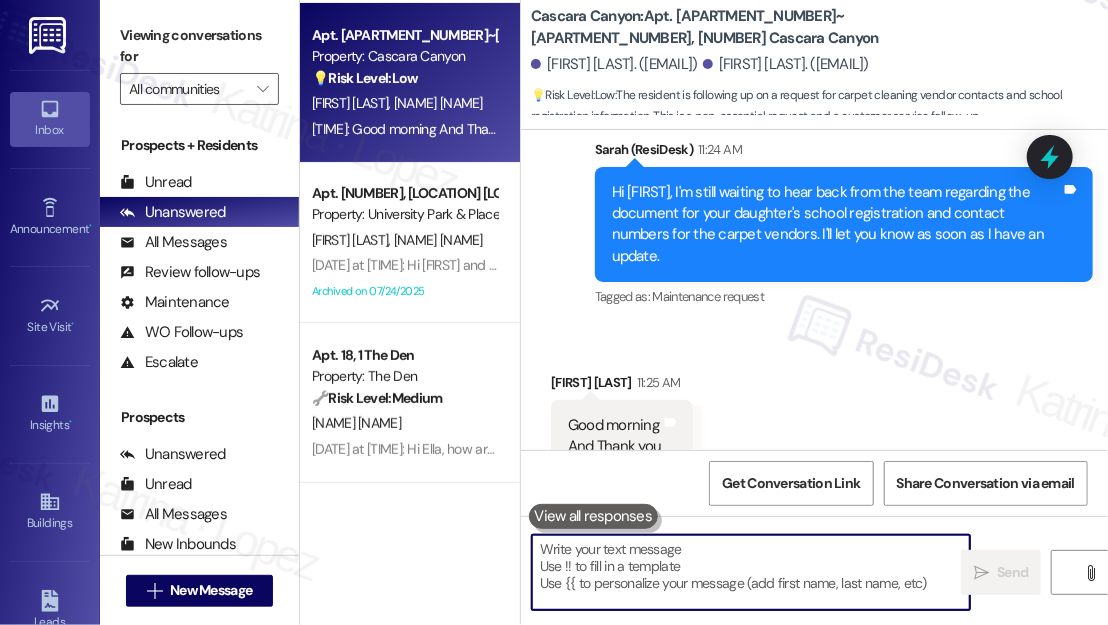 type 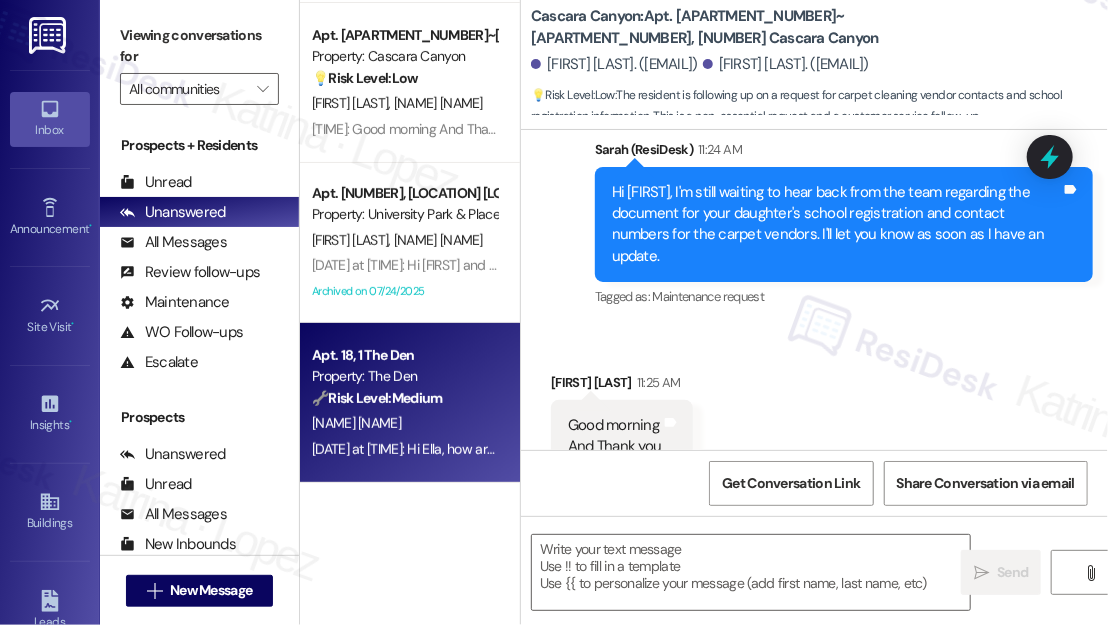 type on "Fetching suggested responses. Please feel free to read through the conversation in the meantime." 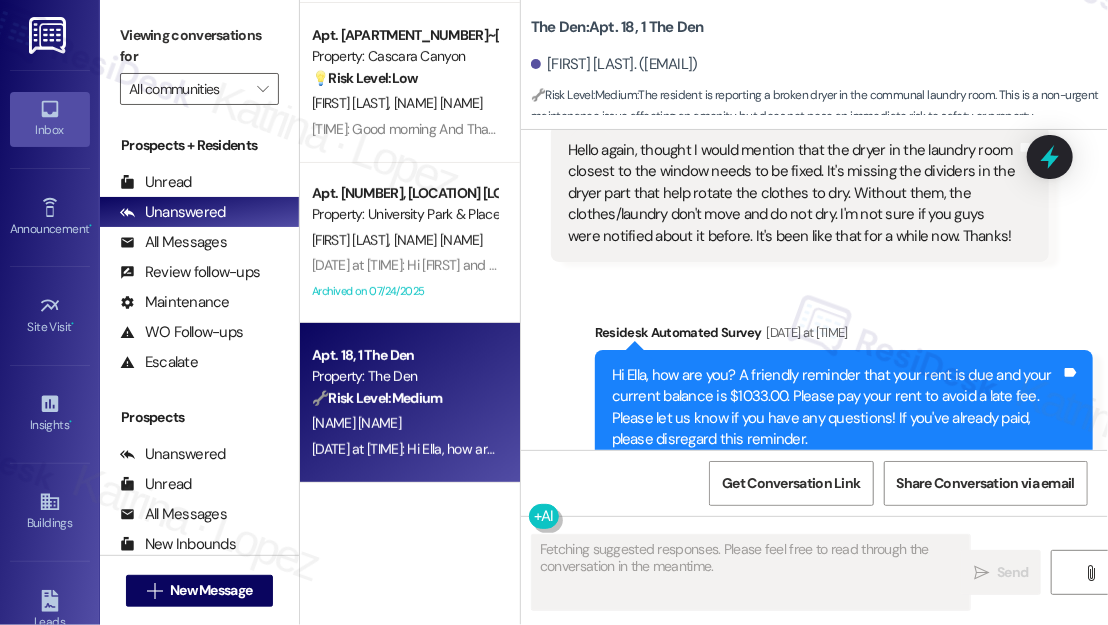 scroll, scrollTop: 4826, scrollLeft: 0, axis: vertical 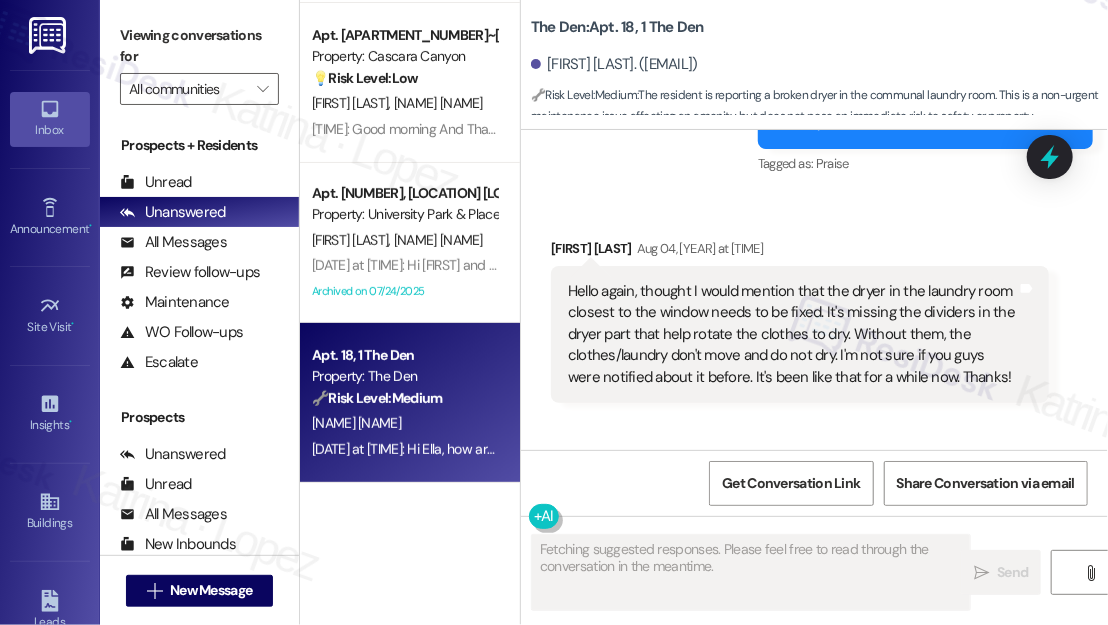 click on "Hello again, thought I would mention that the dryer in the laundry room closest to the window needs to be fixed. It's missing the dividers in the dryer part that help rotate the clothes to dry. Without them, the clothes/laundry don't move and do not dry. I'm not sure if you guys were notified about it before. It's been like that for a while now. Thanks!" at bounding box center (792, 334) 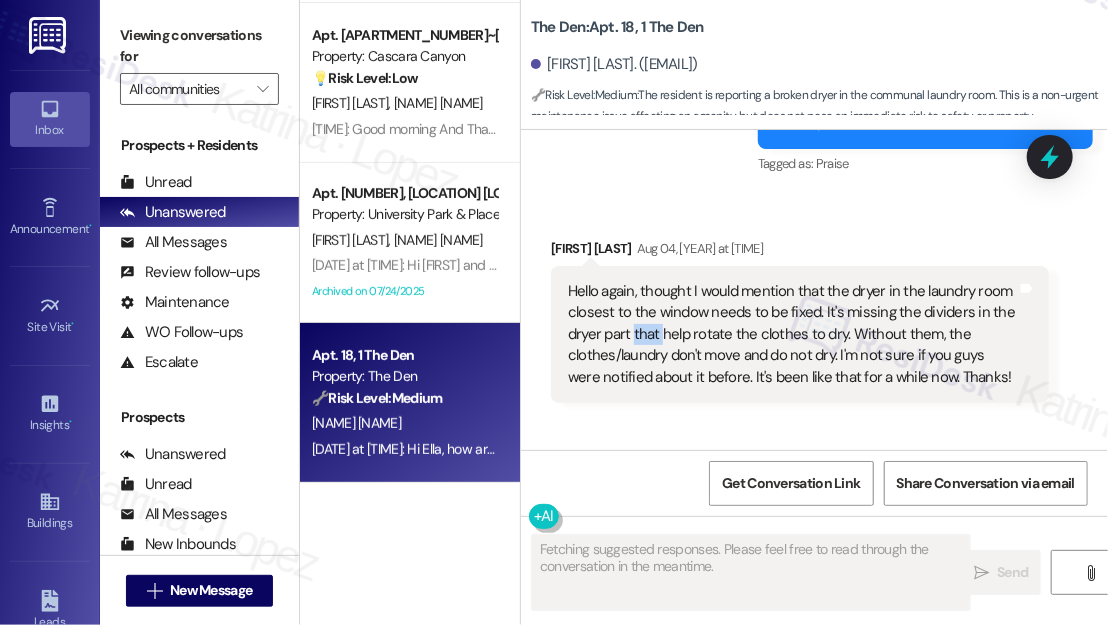 click on "Hello again, thought I would mention that the dryer in the laundry room closest to the window needs to be fixed. It's missing the dividers in the dryer part that help rotate the clothes to dry. Without them, the clothes/laundry don't move and do not dry. I'm not sure if you guys were notified about it before. It's been like that for a while now. Thanks!" at bounding box center [792, 334] 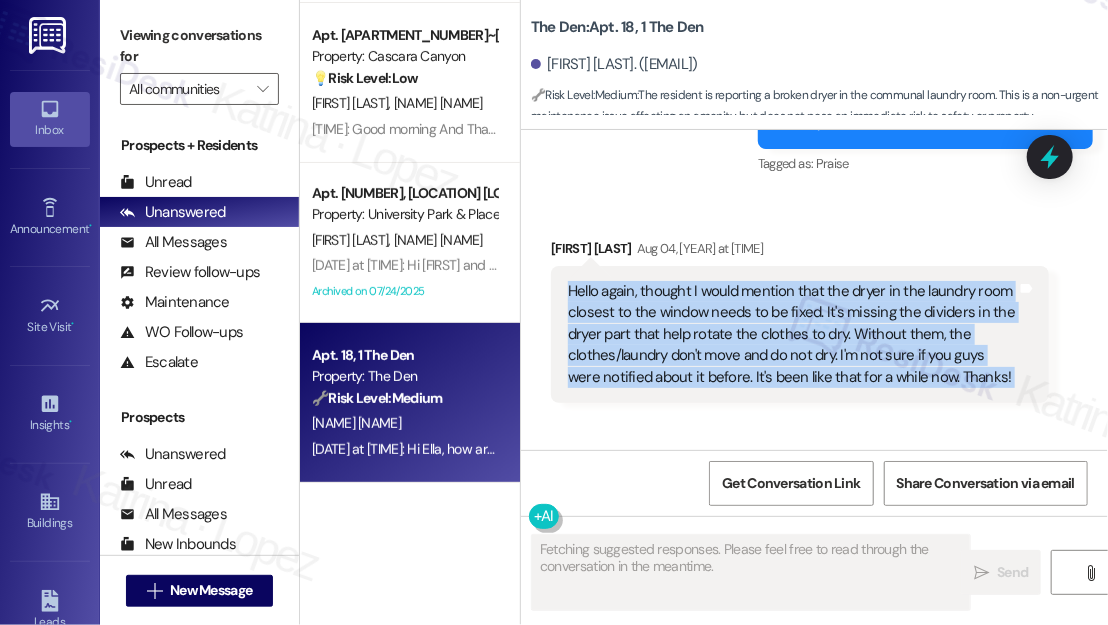 click on "Hello again, thought I would mention that the dryer in the laundry room closest to the window needs to be fixed. It's missing the dividers in the dryer part that help rotate the clothes to dry. Without them, the clothes/laundry don't move and do not dry. I'm not sure if you guys were notified about it before. It's been like that for a while now. Thanks!" at bounding box center (792, 334) 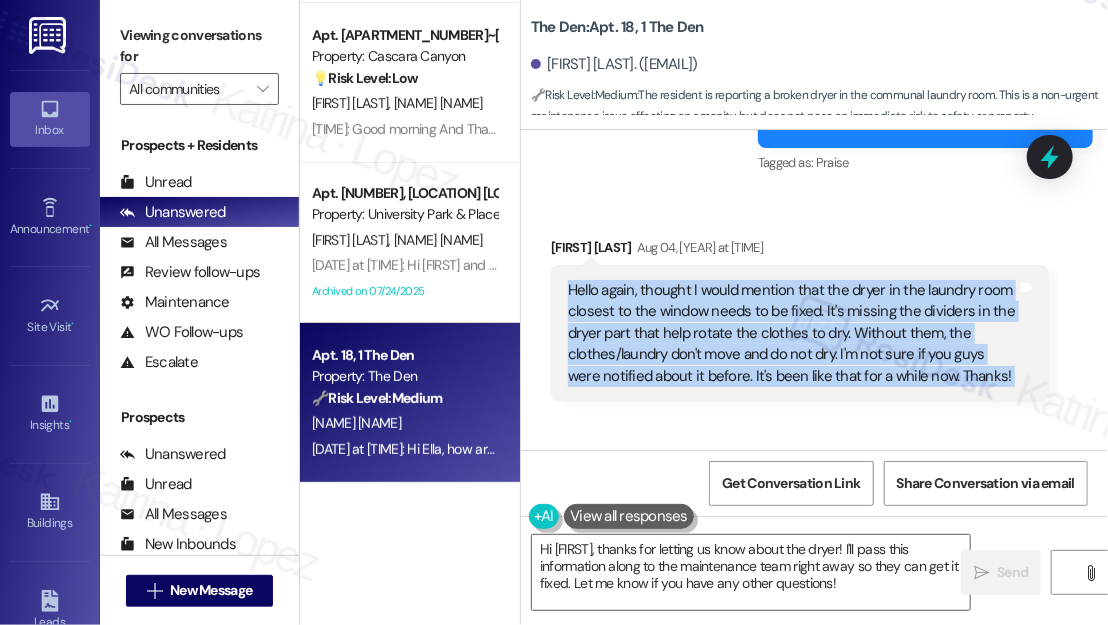 scroll, scrollTop: 4826, scrollLeft: 0, axis: vertical 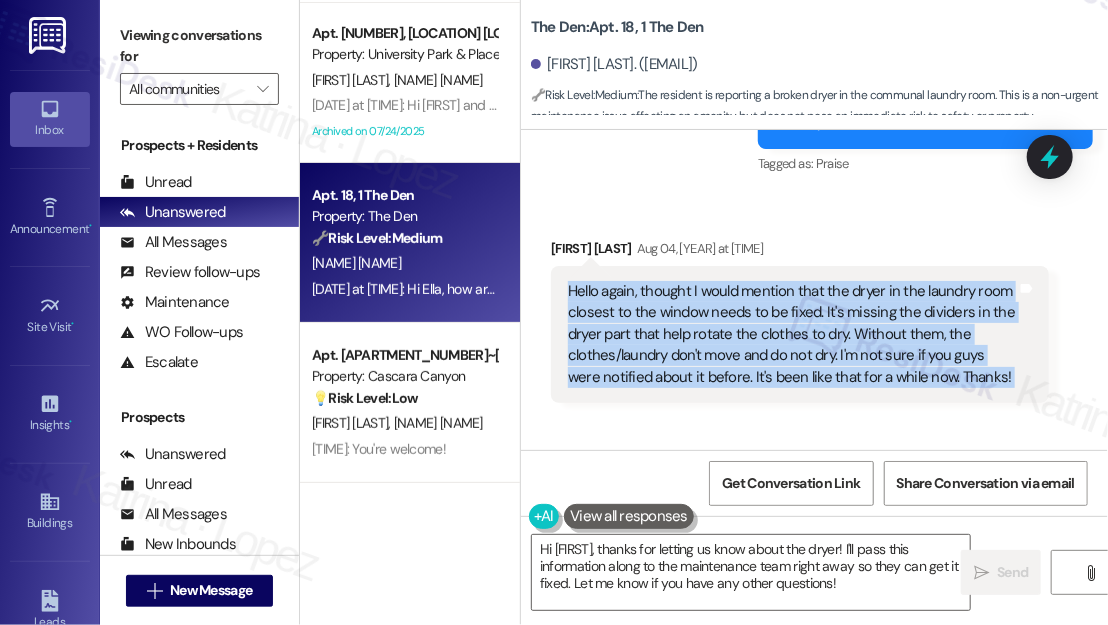 click on "Hello again, thought I would mention that the dryer in the laundry room closest to the window needs to be fixed. It's missing the dividers in the dryer part that help rotate the clothes to dry. Without them, the clothes/laundry don't move and do not dry. I'm not sure if you guys were notified about it before. It's been like that for a while now. Thanks!" at bounding box center [792, 334] 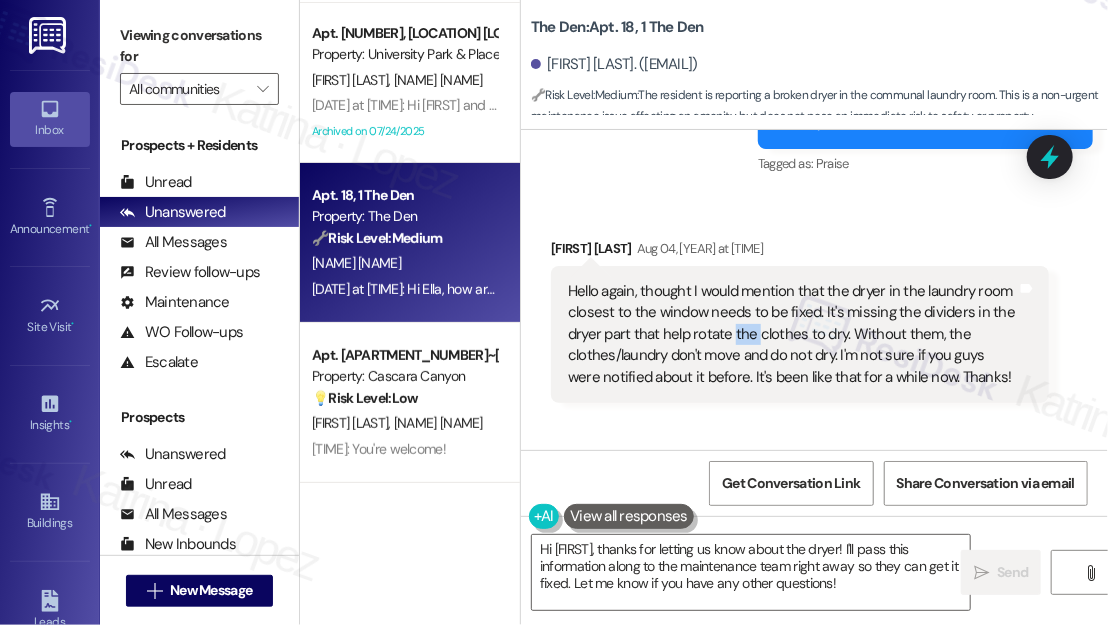 click on "Hello again, thought I would mention that the dryer in the laundry room closest to the window needs to be fixed. It's missing the dividers in the dryer part that help rotate the clothes to dry. Without them, the clothes/laundry don't move and do not dry. I'm not sure if you guys were notified about it before. It's been like that for a while now. Thanks!" at bounding box center (792, 334) 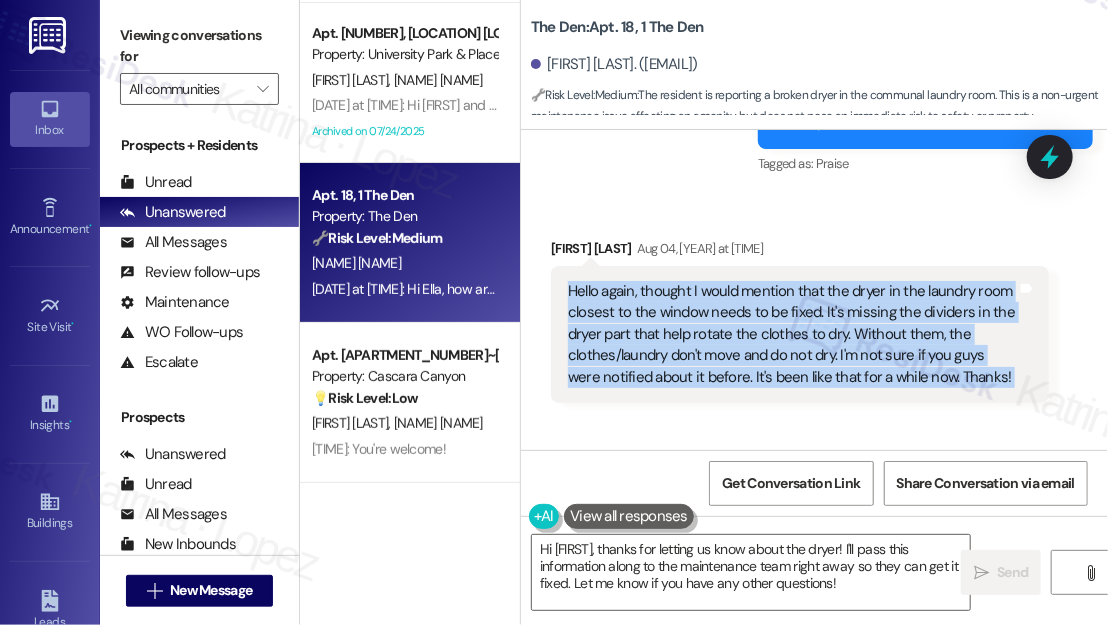 click on "Hello again, thought I would mention that the dryer in the laundry room closest to the window needs to be fixed. It's missing the dividers in the dryer part that help rotate the clothes to dry. Without them, the clothes/laundry don't move and do not dry. I'm not sure if you guys were notified about it before. It's been like that for a while now. Thanks!" at bounding box center [792, 334] 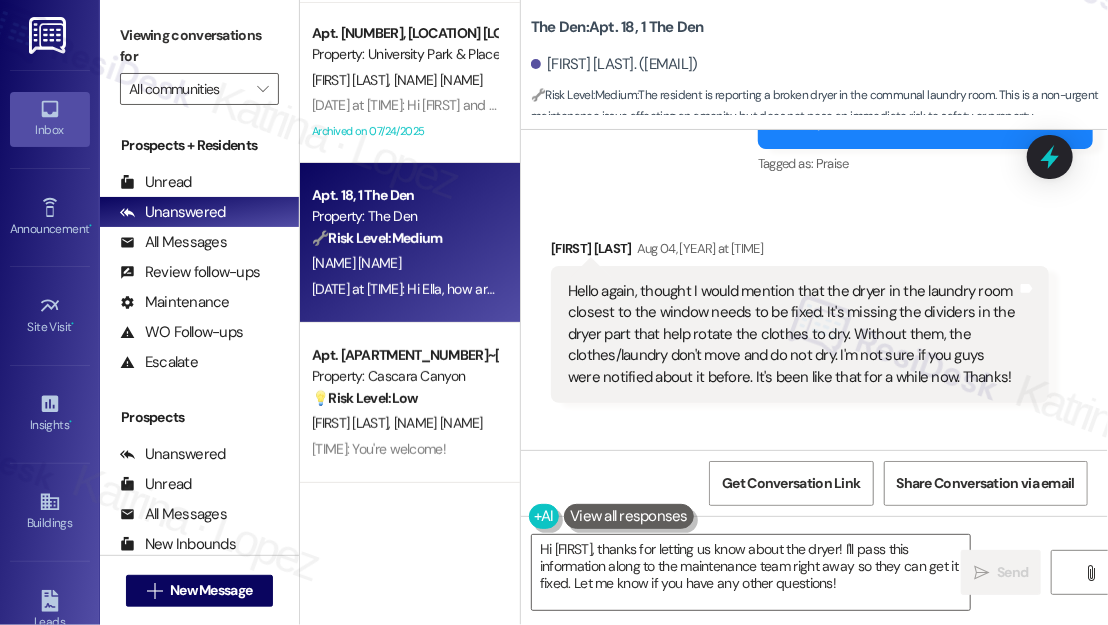click on "[FIRST] [LAST]. ([EMAIL])" at bounding box center [819, 65] 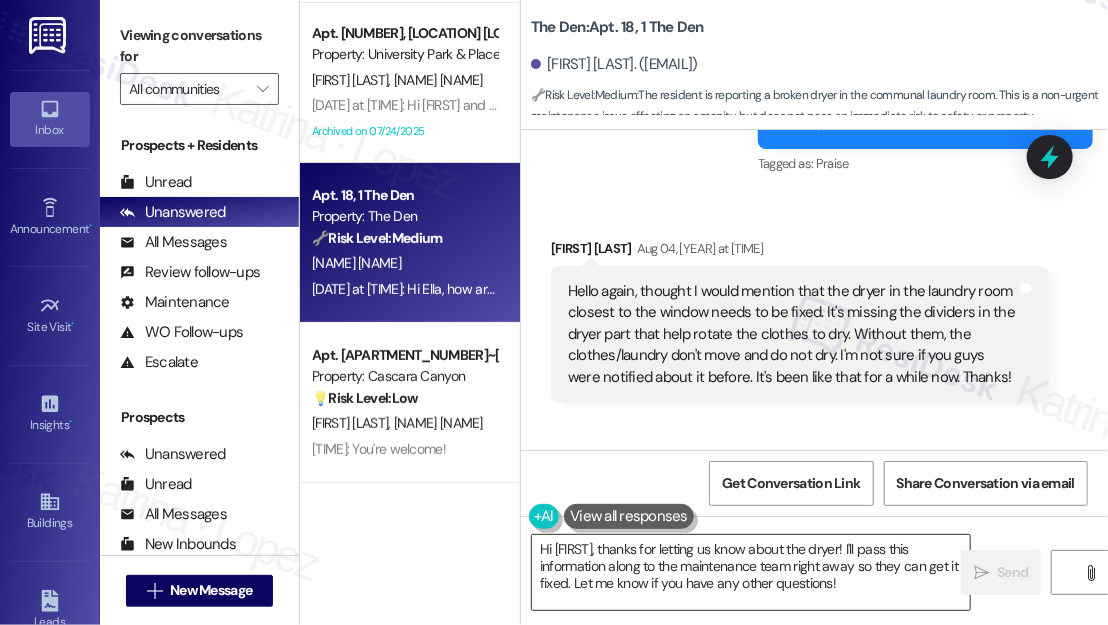 click on "Hi [FIRST], thanks for letting us know about the dryer! I'll pass this information along to the maintenance team right away so they can get it fixed. Let me know if you have any other questions!" at bounding box center (751, 572) 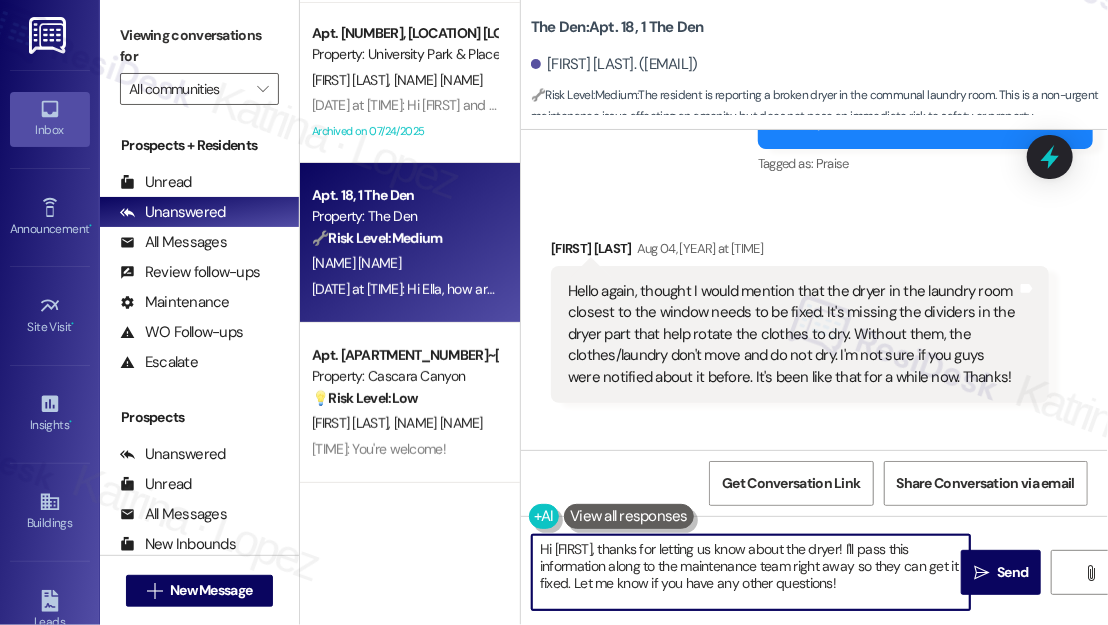 click on "Hi [FIRST], thanks for letting us know about the dryer! I'll pass this information along to the maintenance team right away so they can get it fixed. Let me know if you have any other questions!" at bounding box center (751, 572) 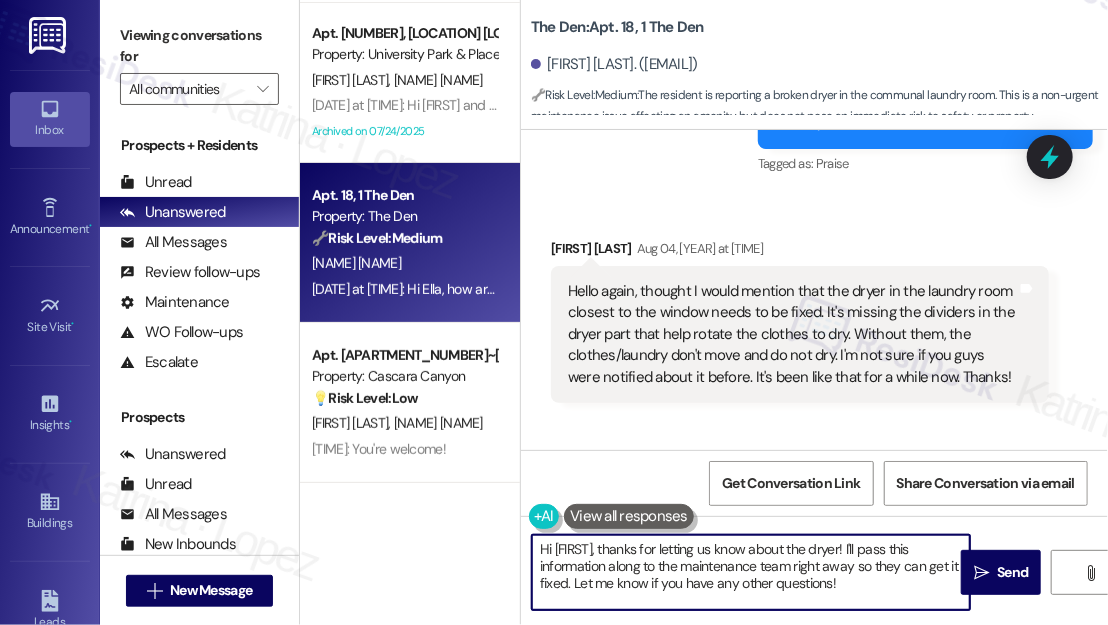 paste on "just checking in—are you still noticing the same issue with the dryer near the window, or has it been fixed since you last mentioned it? I can update the team based on your reply." 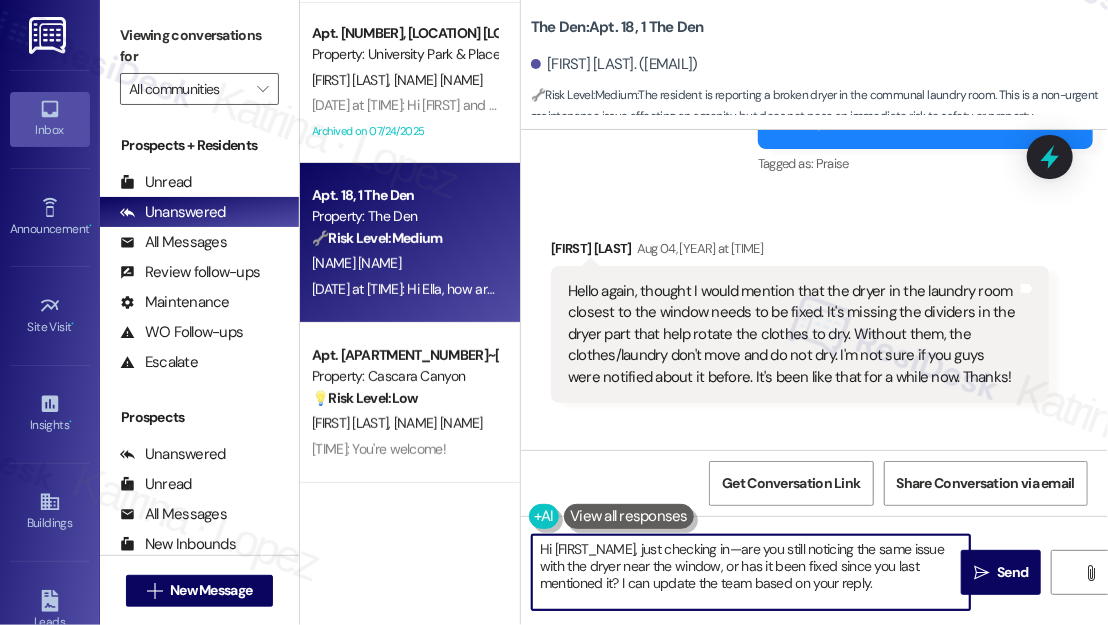 scroll, scrollTop: 0, scrollLeft: 0, axis: both 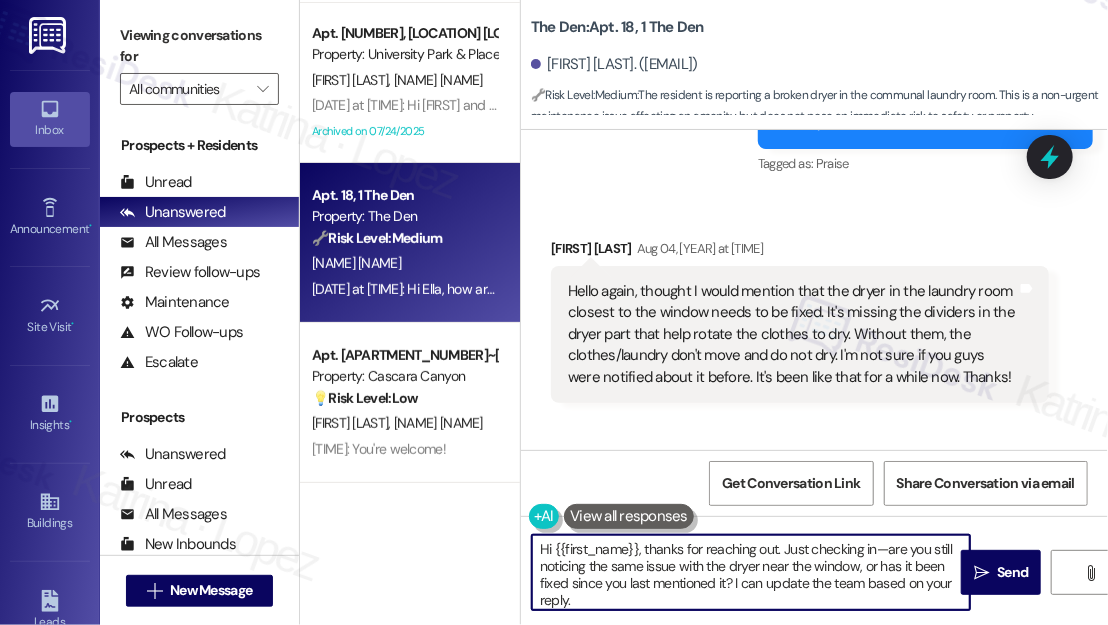 click on "Hi {{first_name}}, thanks for reaching out. Just checking in—are you still noticing the same issue with the dryer near the window, or has it been fixed since you last mentioned it? I can update the team based on your reply." at bounding box center [751, 572] 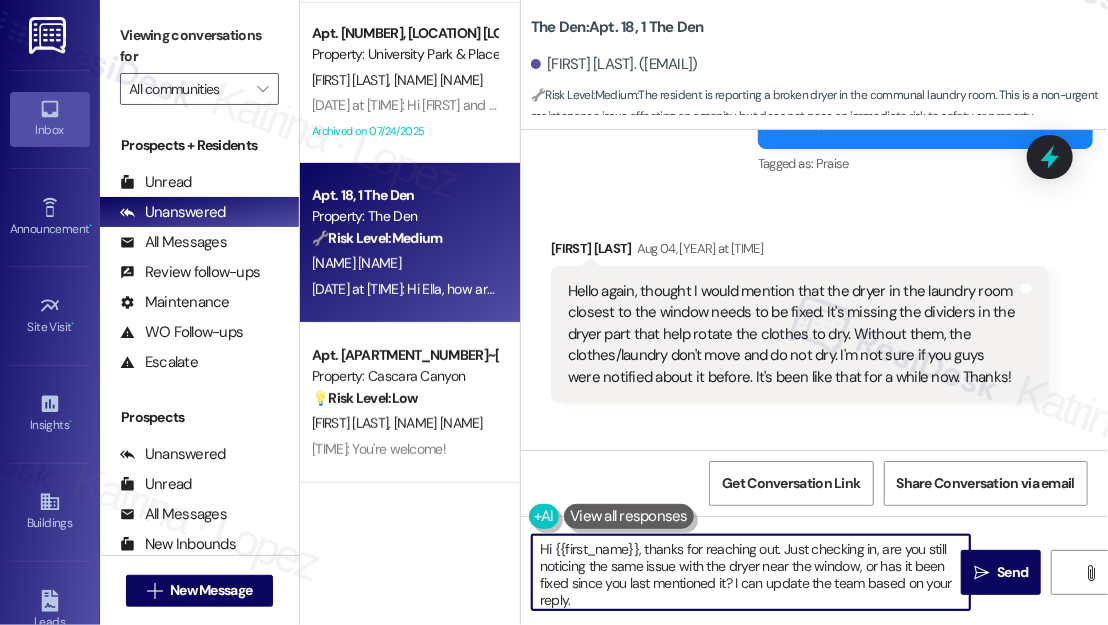 click on "Hi {{first_name}}, thanks for reaching out. Just checking in, are you still noticing the same issue with the dryer near the window, or has it been fixed since you last mentioned it? I can update the team based on your reply." at bounding box center [751, 572] 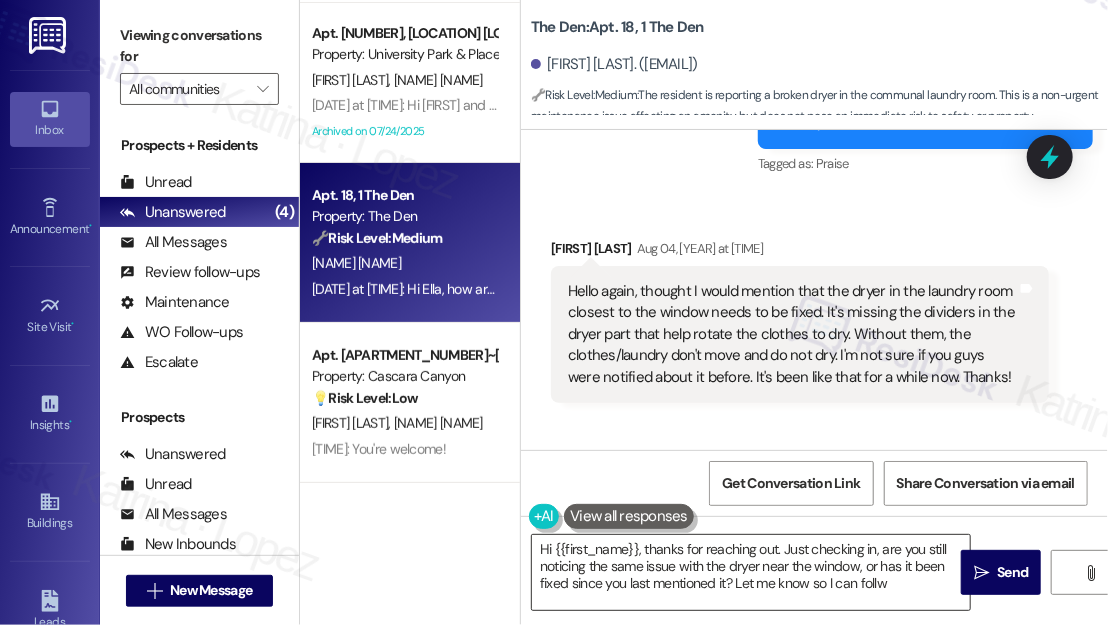 click on "Hi {{first_name}}, thanks for reaching out. Just checking in, are you still noticing the same issue with the dryer near the window, or has it been fixed since you last mentioned it? Let me know so I can follw" at bounding box center (751, 572) 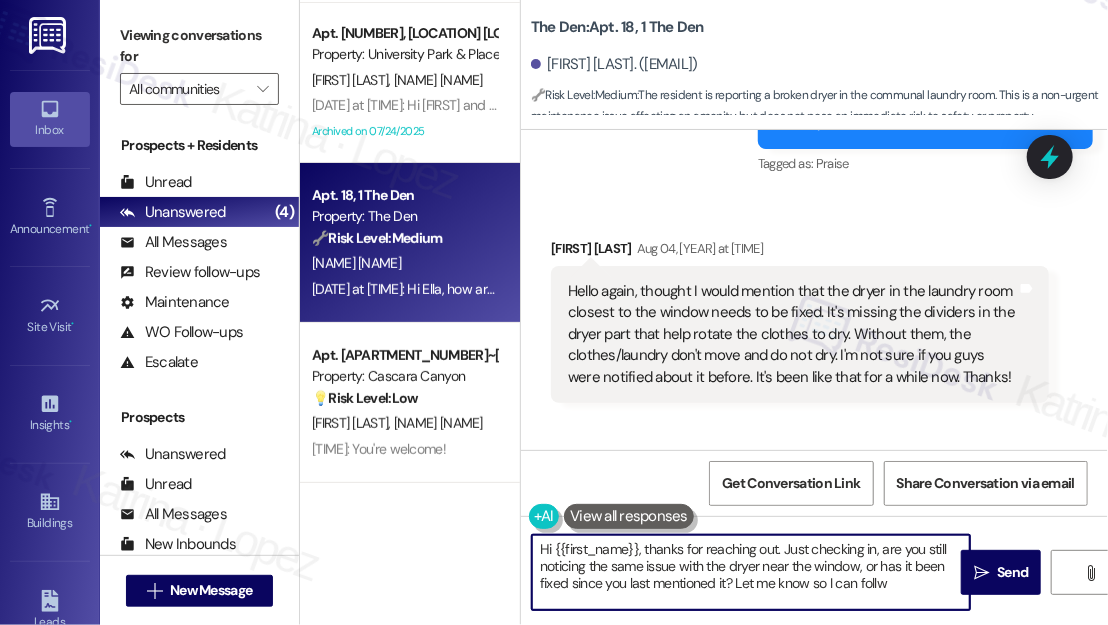 drag, startPoint x: 890, startPoint y: 581, endPoint x: 880, endPoint y: 582, distance: 10.049875 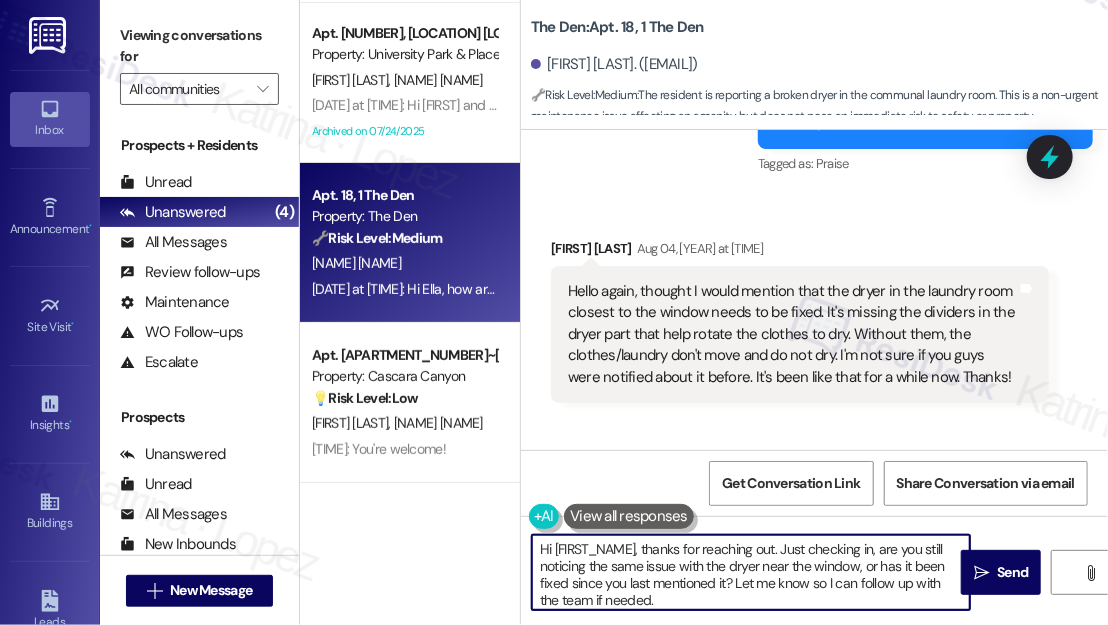 type on "Hi [FIRST_NAME], thanks for reaching out. Just checking in, are you still noticing the same issue with the dryer near the window, or has it been fixed since you last mentioned it? Let me know so I can follow up with the team if needed." 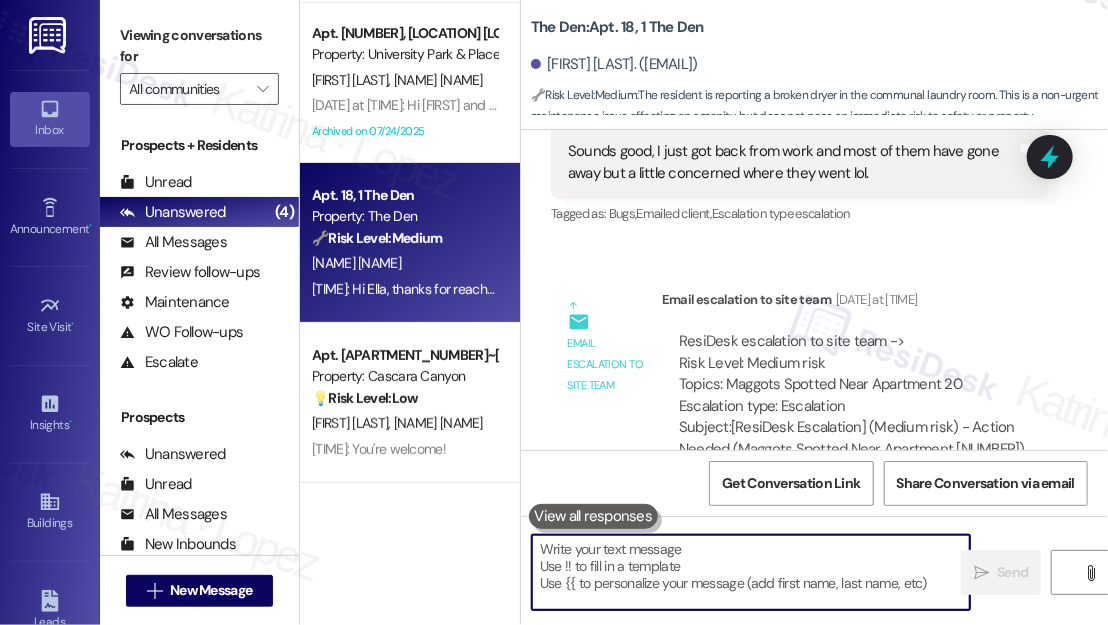 scroll, scrollTop: 4114, scrollLeft: 0, axis: vertical 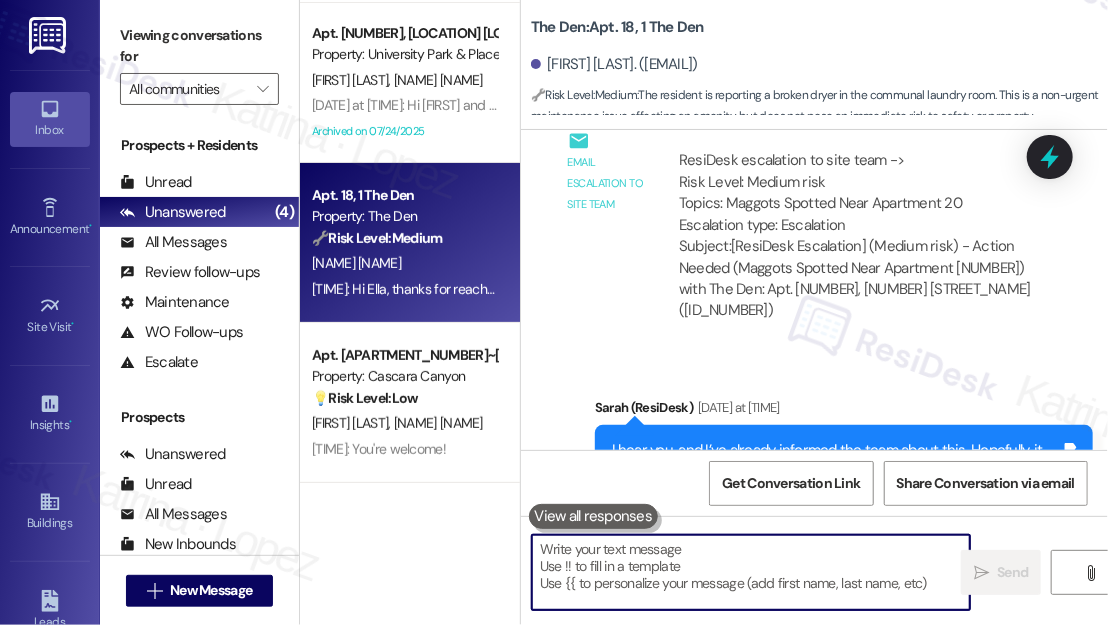 type 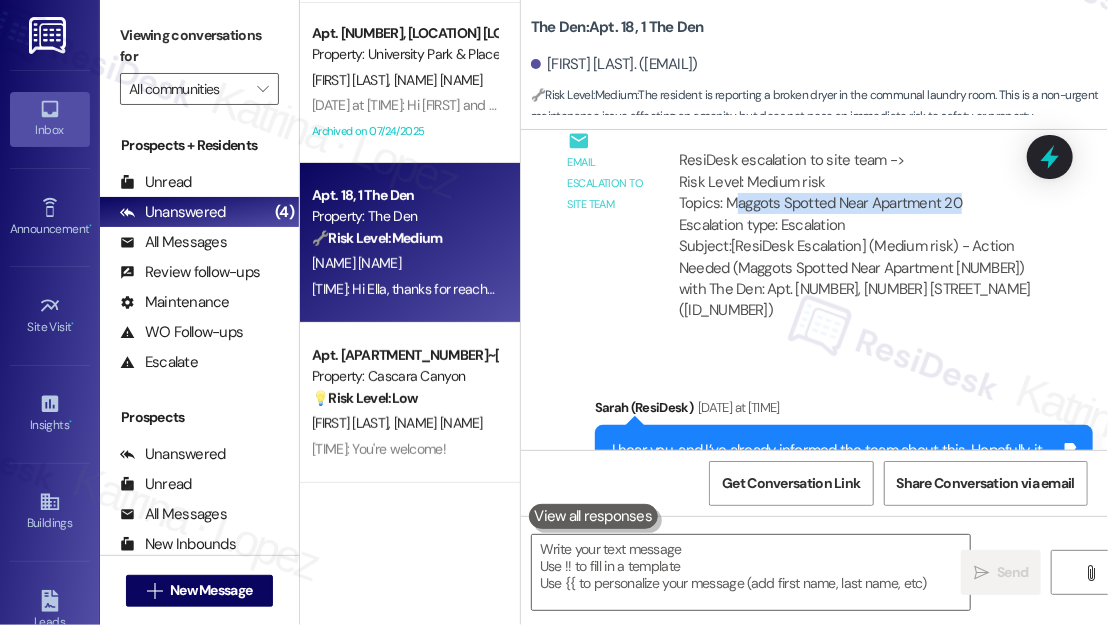 drag, startPoint x: 739, startPoint y: 186, endPoint x: 1002, endPoint y: 188, distance: 263.0076 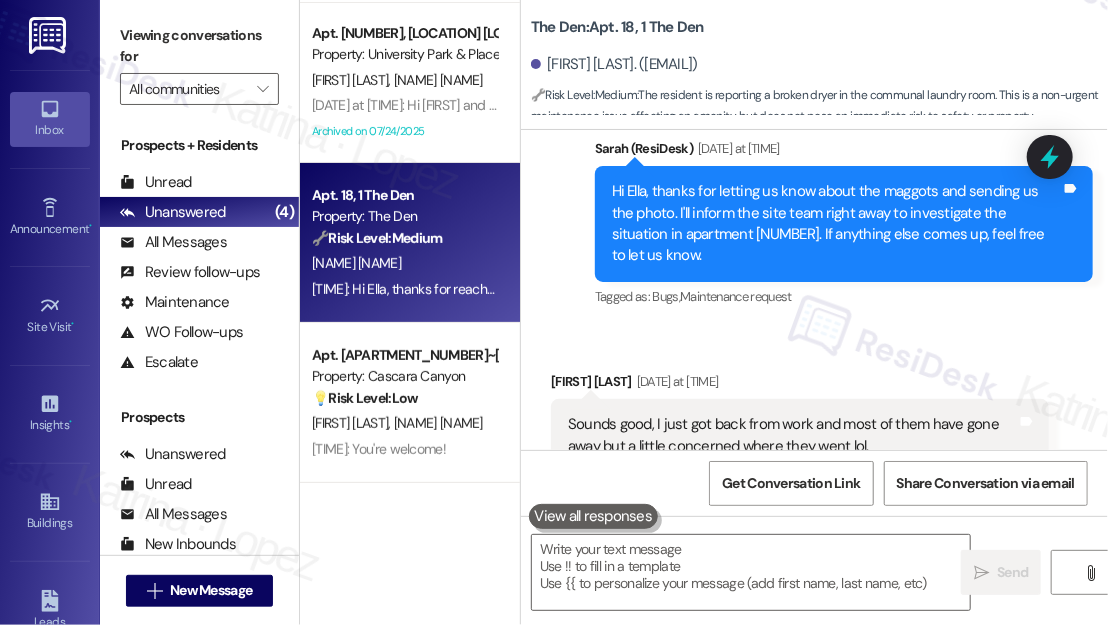 click on "Hi Ella, thanks for letting us know about the maggots and sending us the photo. I'll inform the site team right away to investigate the situation in apartment [NUMBER]. If anything else comes up, feel free to let us know." at bounding box center (836, 224) 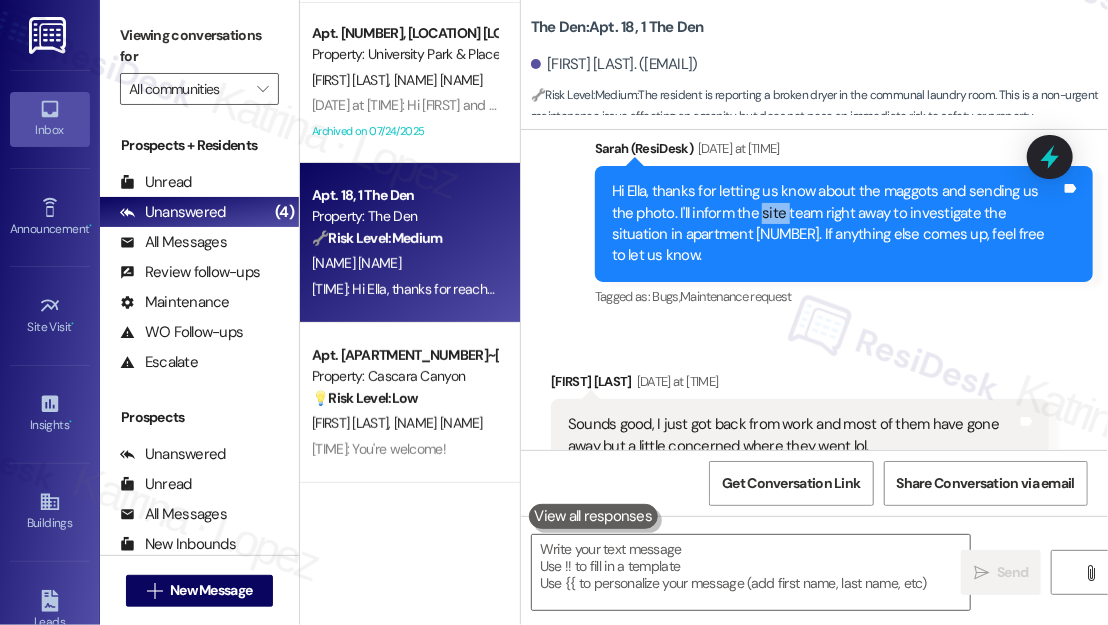 click on "Hi Ella, thanks for letting us know about the maggots and sending us the photo. I'll inform the site team right away to investigate the situation in apartment [NUMBER]. If anything else comes up, feel free to let us know." at bounding box center (836, 224) 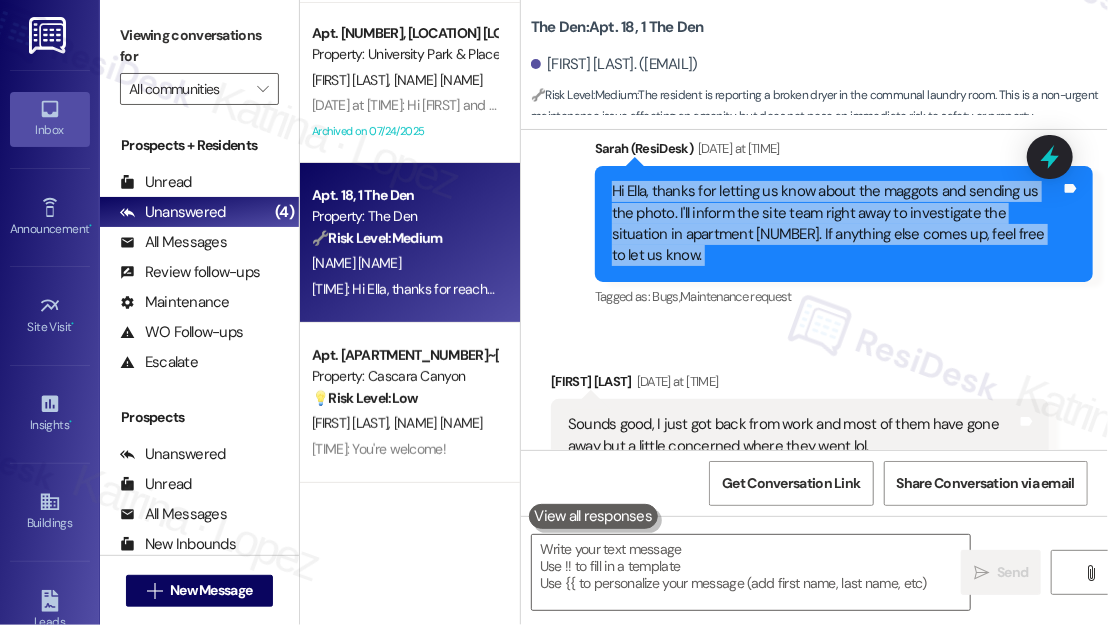 click on "Hi Ella, thanks for letting us know about the maggots and sending us the photo. I'll inform the site team right away to investigate the situation in apartment [NUMBER]. If anything else comes up, feel free to let us know." at bounding box center [836, 224] 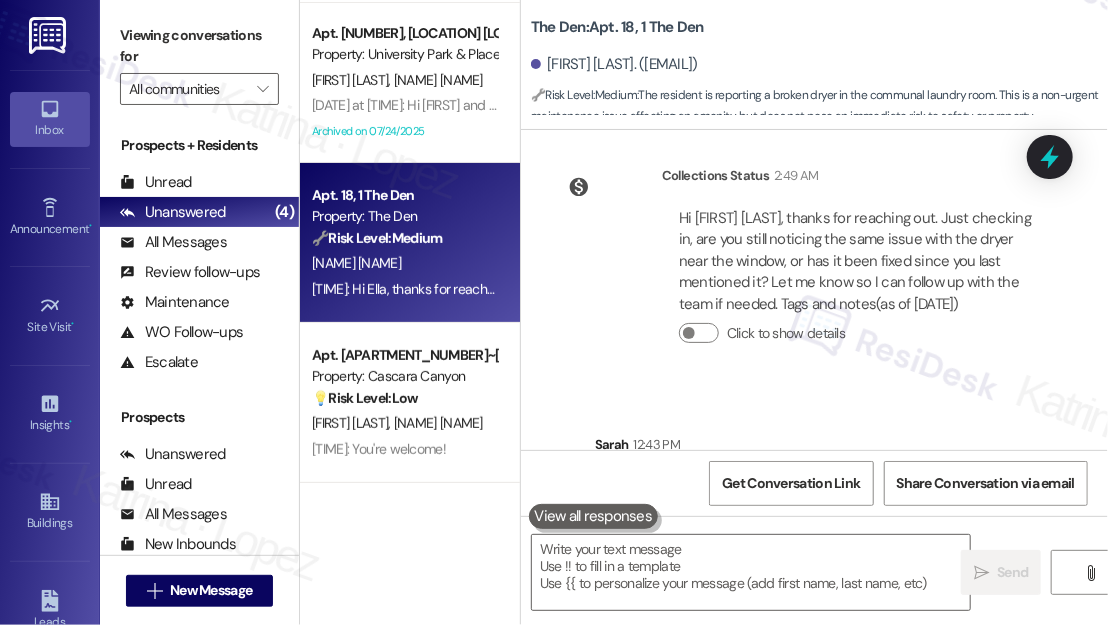scroll, scrollTop: 5393, scrollLeft: 0, axis: vertical 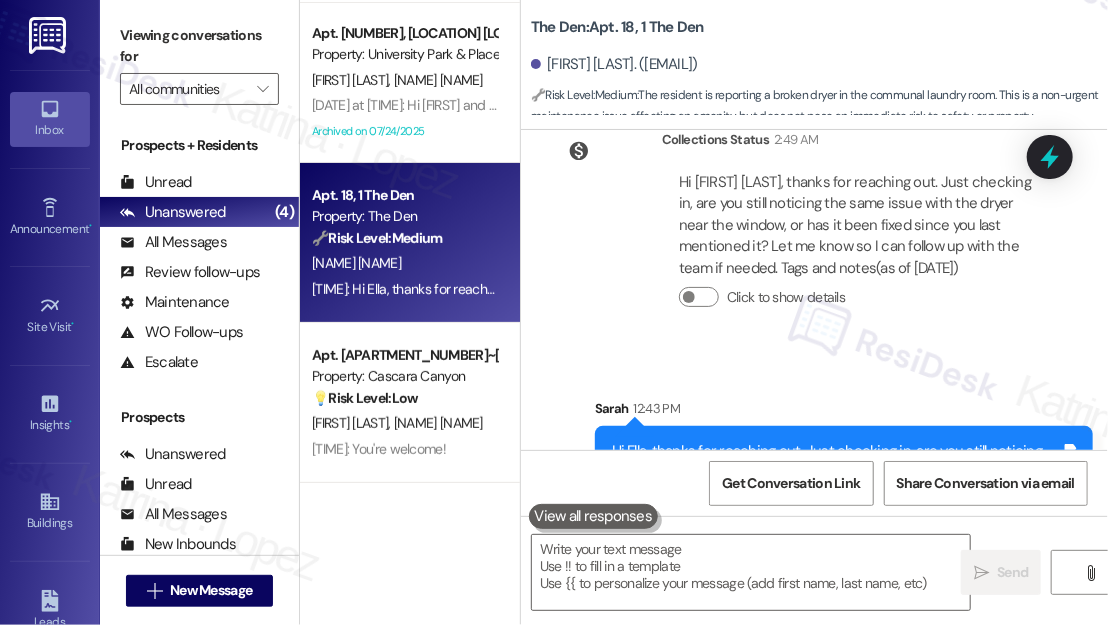 click on "Hi Ella, thanks for reaching out. Just checking in, are you still noticing the same issue with the dryer near the window, or has it been fixed since you last mentioned it? Let me know so I can follow up with the team if needed." at bounding box center [836, 484] 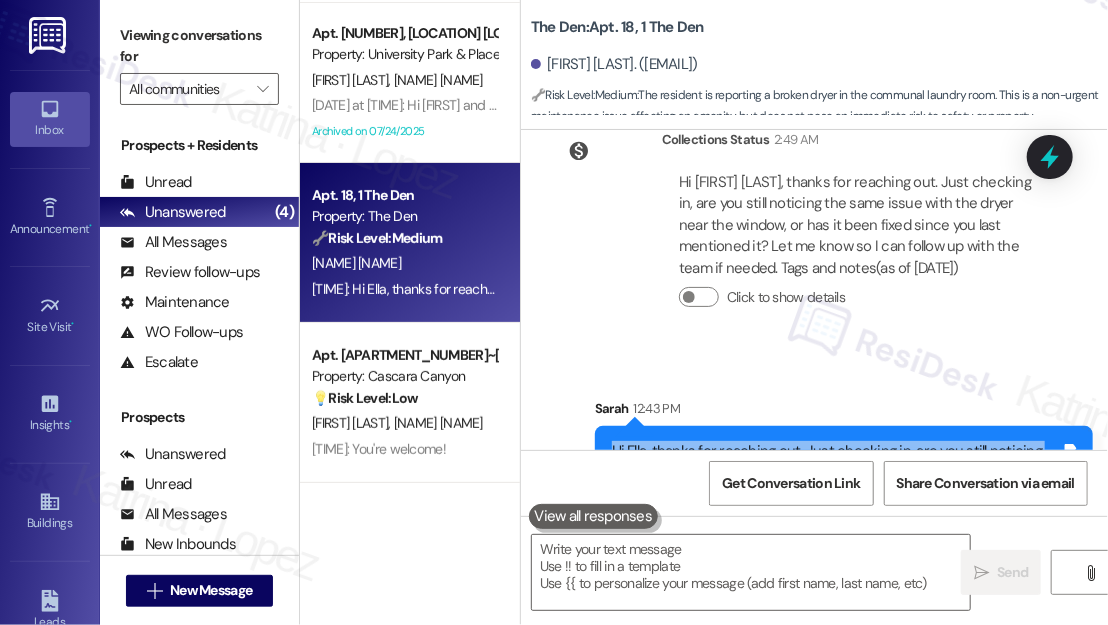click on "Hi Ella, thanks for reaching out. Just checking in, are you still noticing the same issue with the dryer near the window, or has it been fixed since you last mentioned it? Let me know so I can follow up with the team if needed." at bounding box center [836, 484] 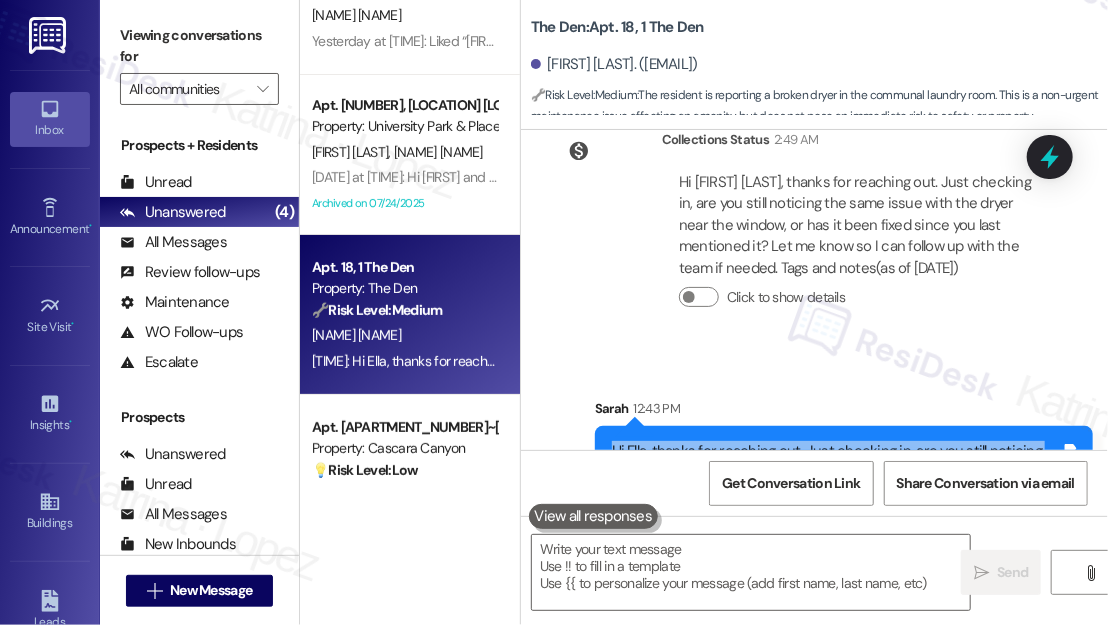 scroll, scrollTop: 0, scrollLeft: 0, axis: both 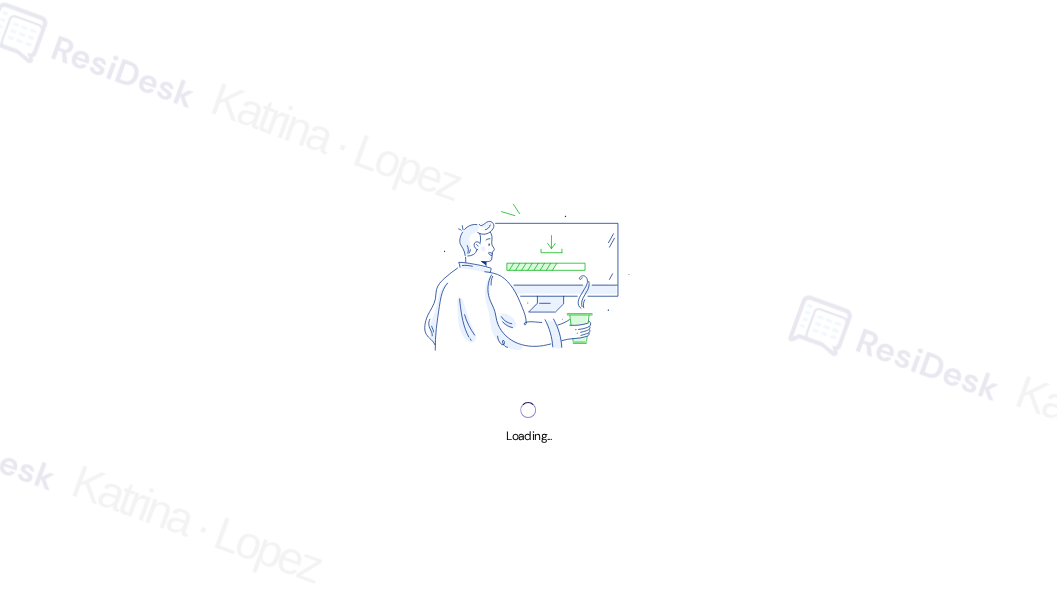 drag, startPoint x: 808, startPoint y: 600, endPoint x: 813, endPoint y: 610, distance: 11.18034 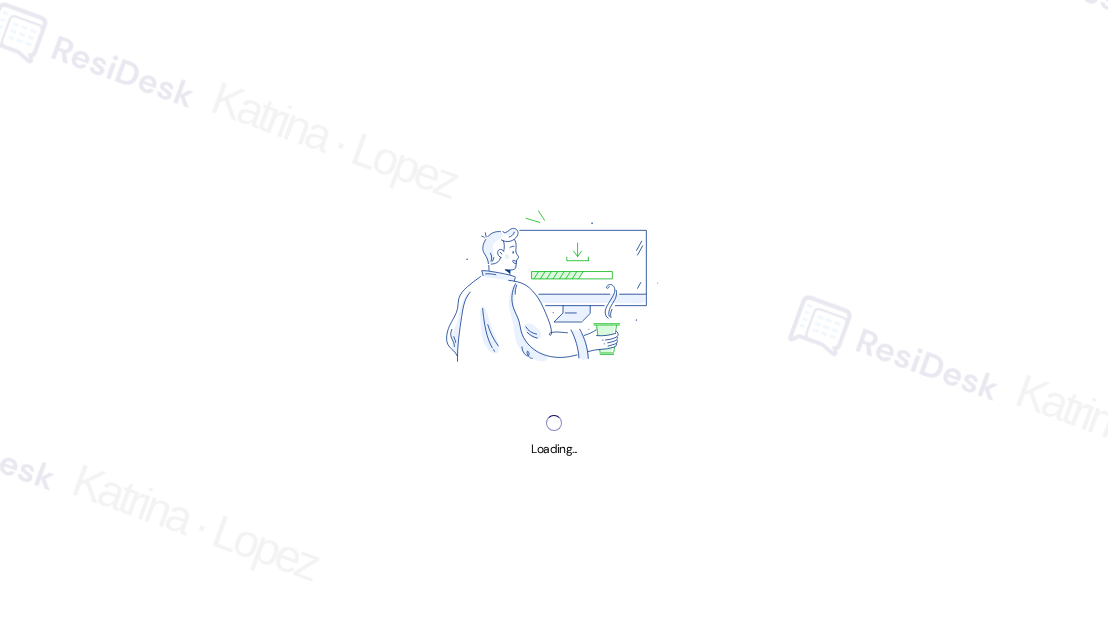 scroll, scrollTop: 0, scrollLeft: 0, axis: both 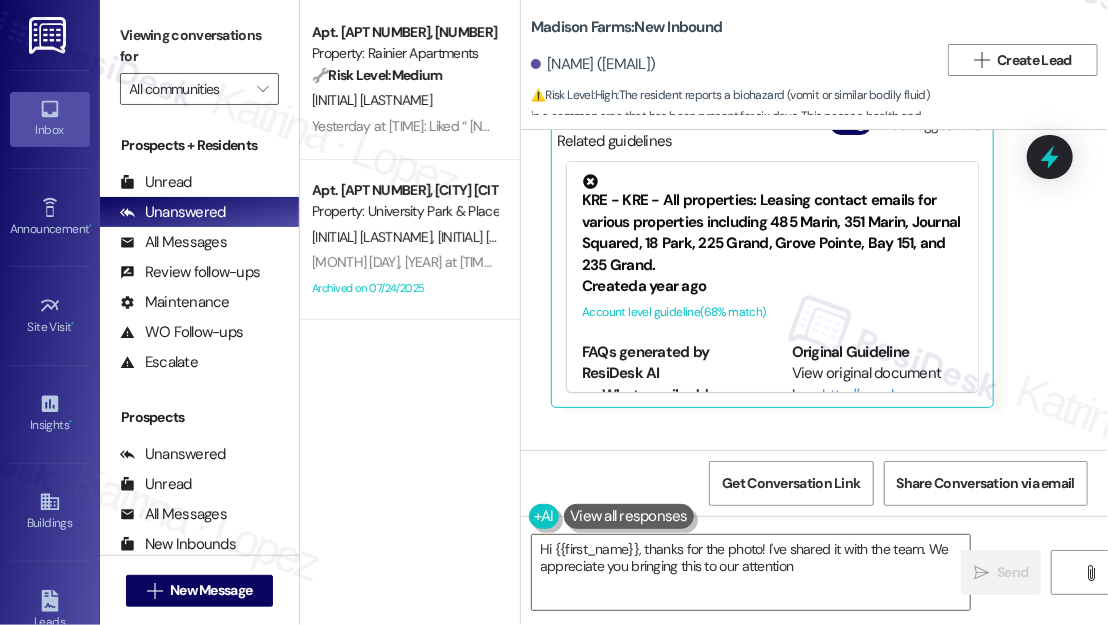 type on "Hi {{first_name}}, thanks for the photo! I've shared it with the team. We appreciate you bringing this to our attention!" 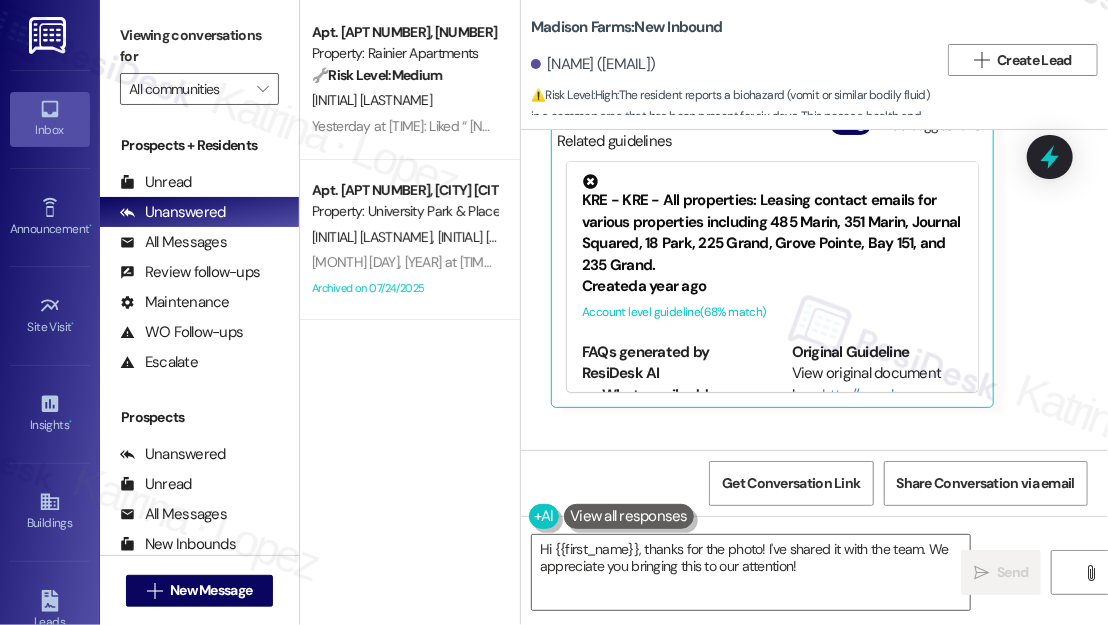scroll, scrollTop: 27887, scrollLeft: 0, axis: vertical 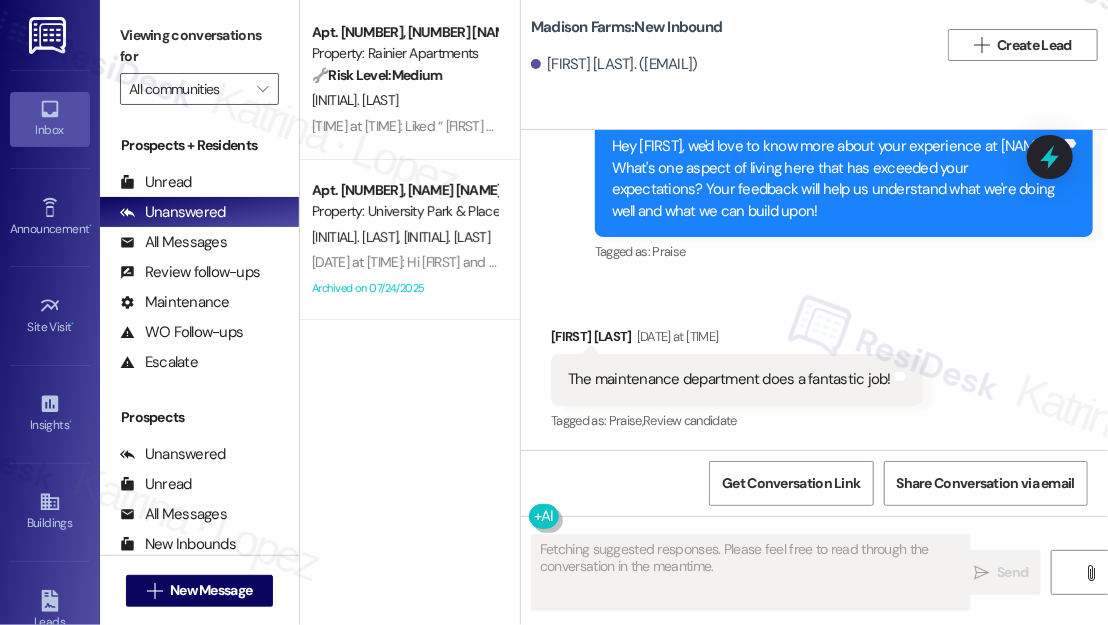 click on "The maintenance department does a fantastic job!" at bounding box center (729, 379) 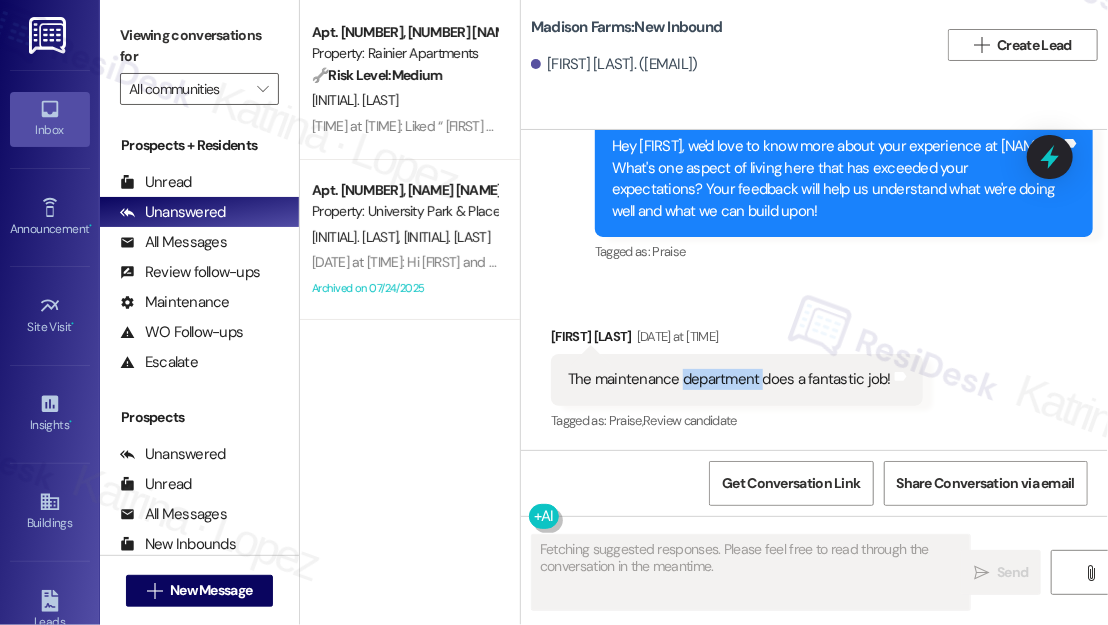 click on "The maintenance department does a fantastic job!" at bounding box center (729, 379) 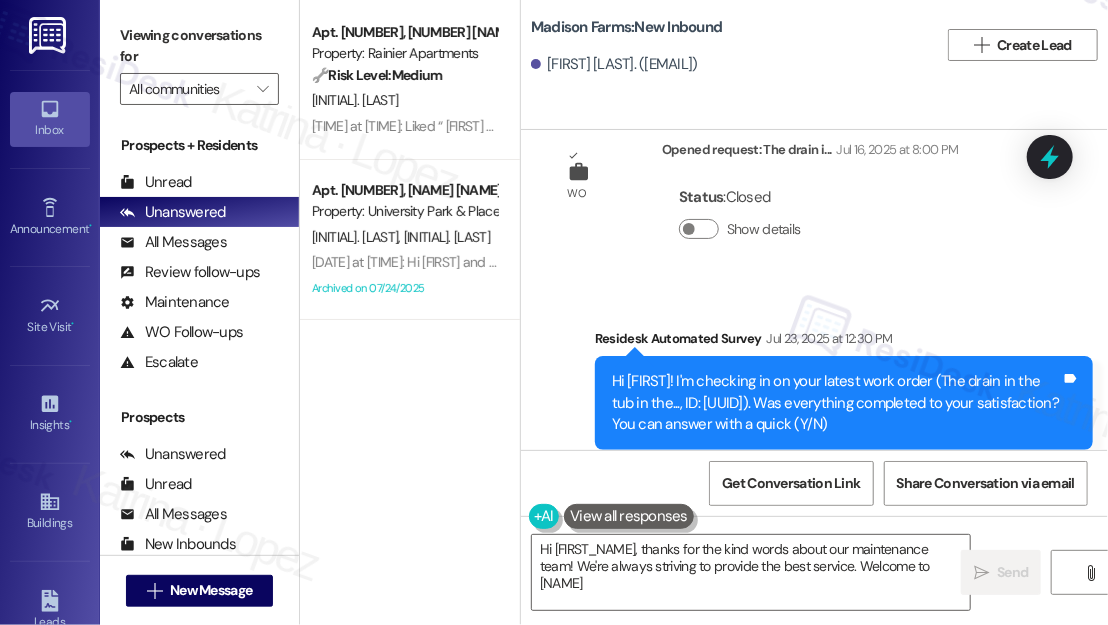 type on "Hi {{first_name}}, thanks for the kind words about our maintenance team! We're always striving to provide the best service. Welcome to Madison Farms!" 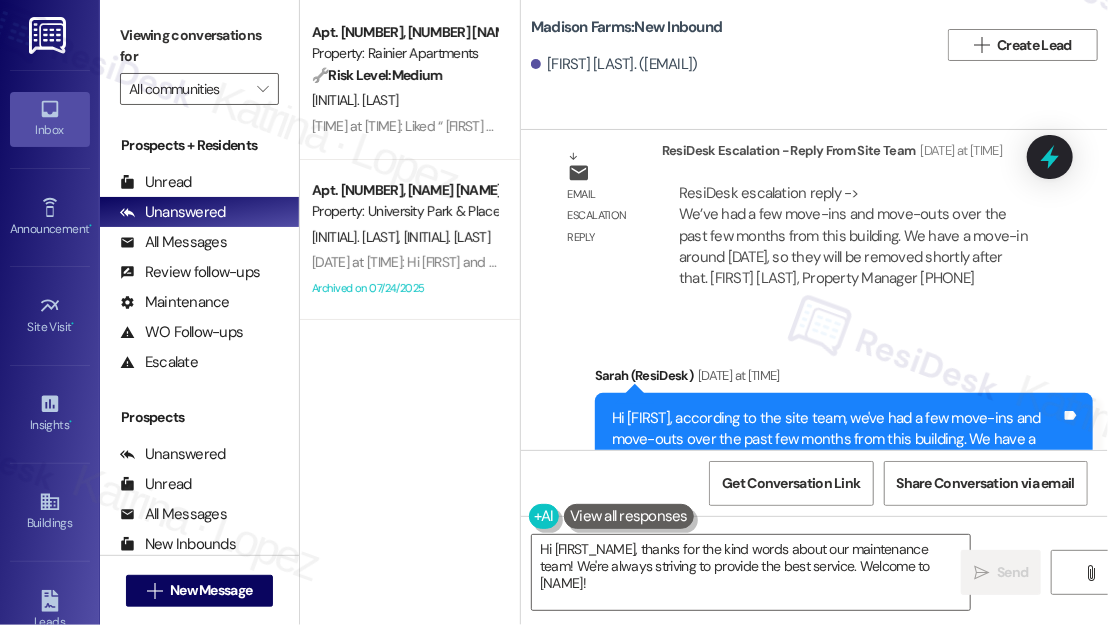 scroll, scrollTop: 2190, scrollLeft: 0, axis: vertical 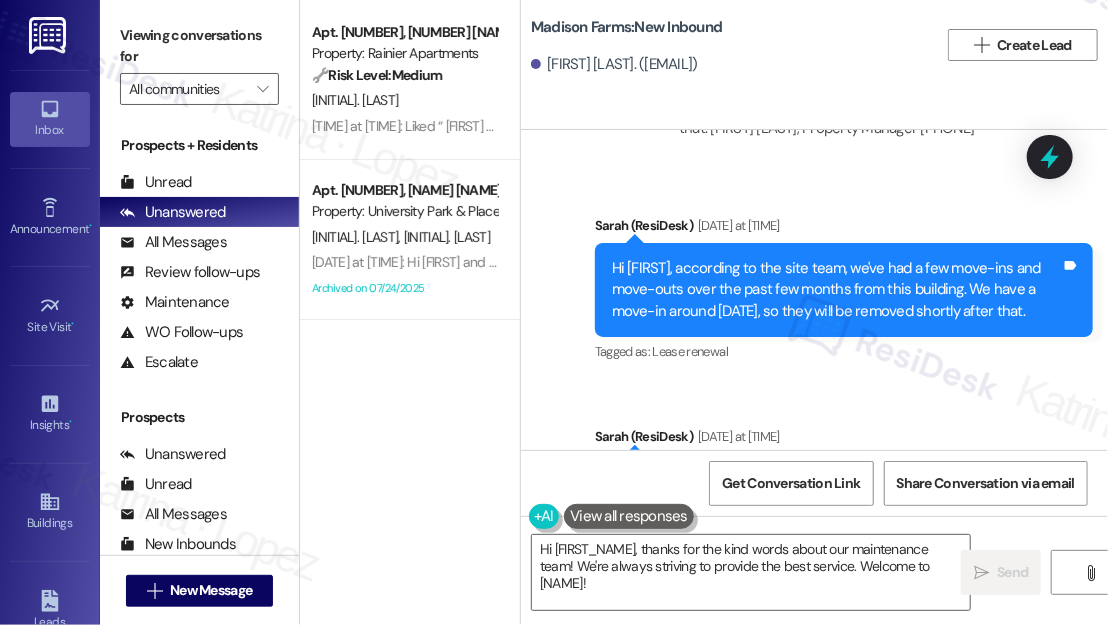 click on "Hi Rae, according to the site team, we've had a few move-ins and move-outs over the past few months from this building. We have a move-in around July 15th, so they will be removed shortly after that." at bounding box center [836, 290] 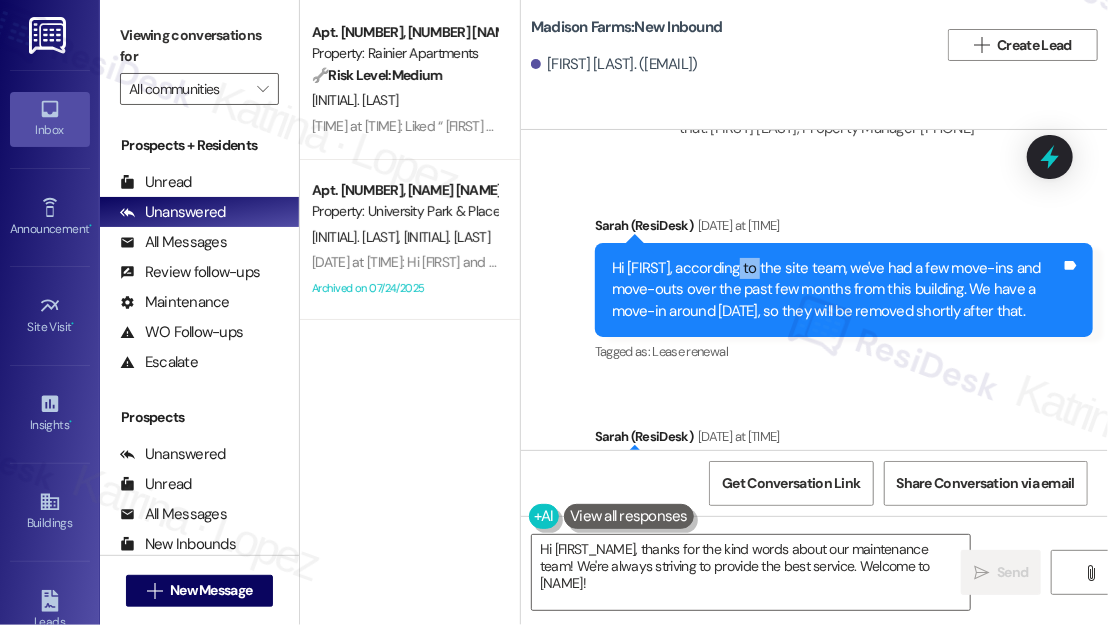 click on "Hi Rae, according to the site team, we've had a few move-ins and move-outs over the past few months from this building. We have a move-in around July 15th, so they will be removed shortly after that." at bounding box center [836, 290] 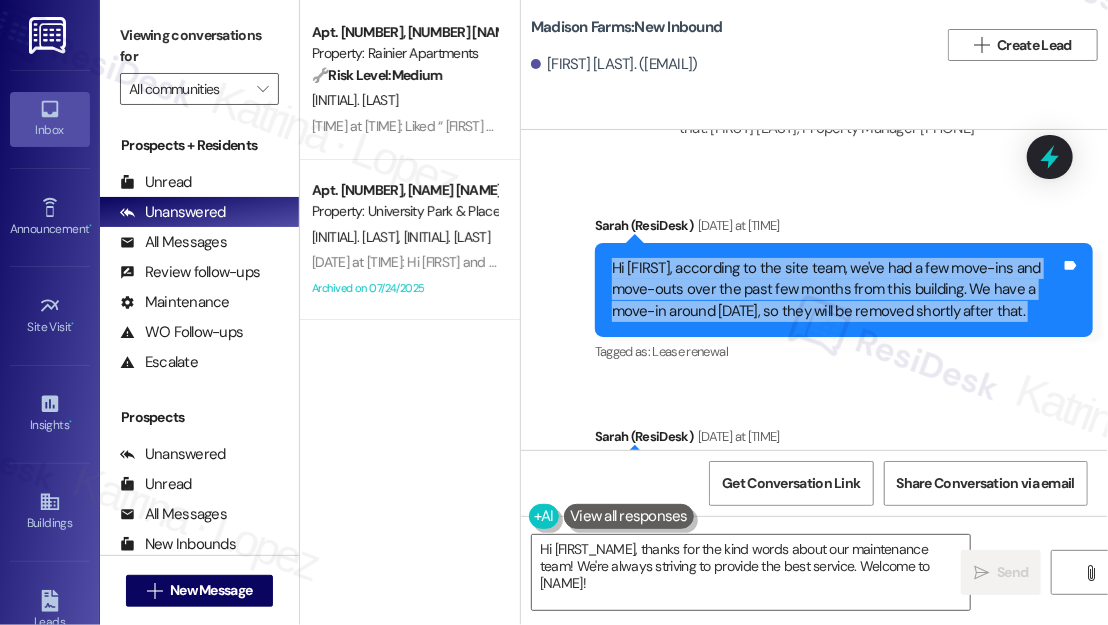 click on "Hi Rae, according to the site team, we've had a few move-ins and move-outs over the past few months from this building. We have a move-in around July 15th, so they will be removed shortly after that." at bounding box center (836, 290) 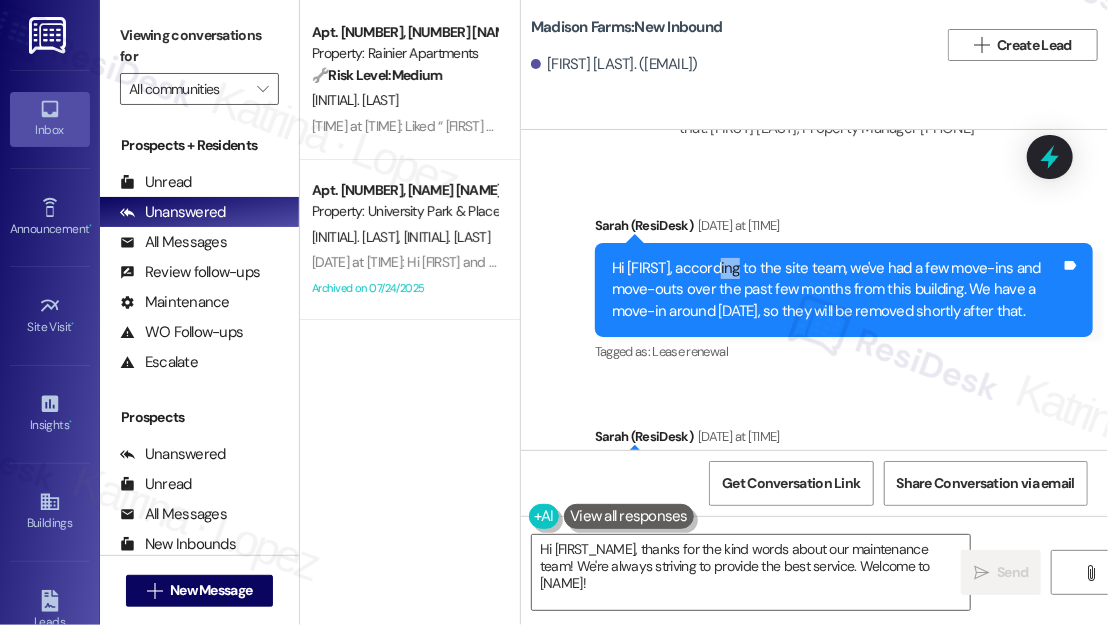 click on "Hi Rae, according to the site team, we've had a few move-ins and move-outs over the past few months from this building. We have a move-in around July 15th, so they will be removed shortly after that." at bounding box center [836, 290] 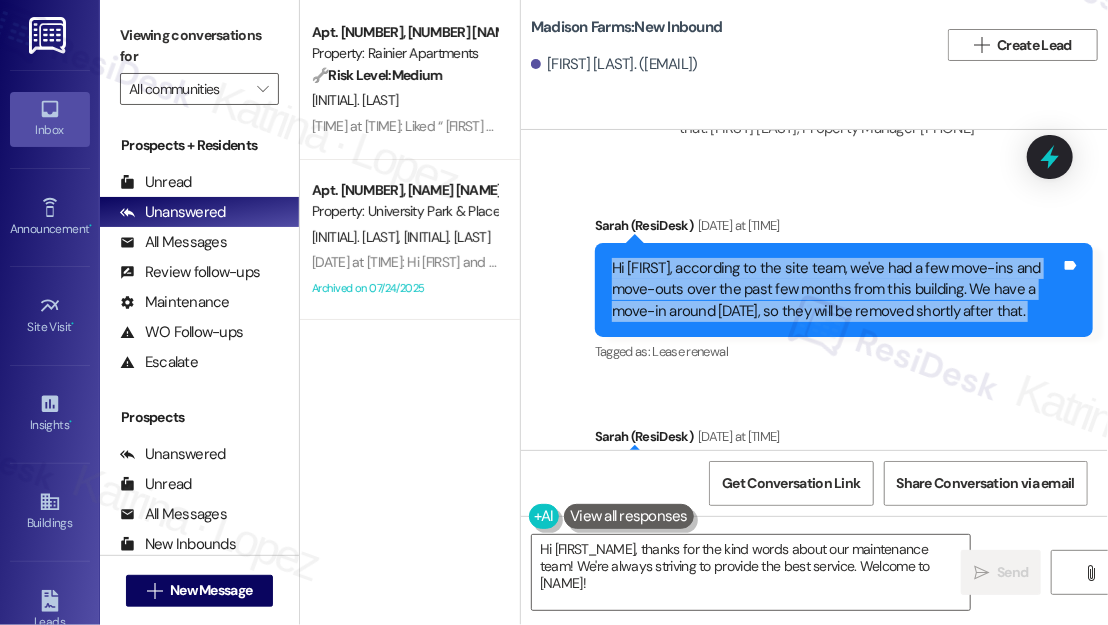 click on "Hi Rae, according to the site team, we've had a few move-ins and move-outs over the past few months from this building. We have a move-in around July 15th, so they will be removed shortly after that." at bounding box center [836, 290] 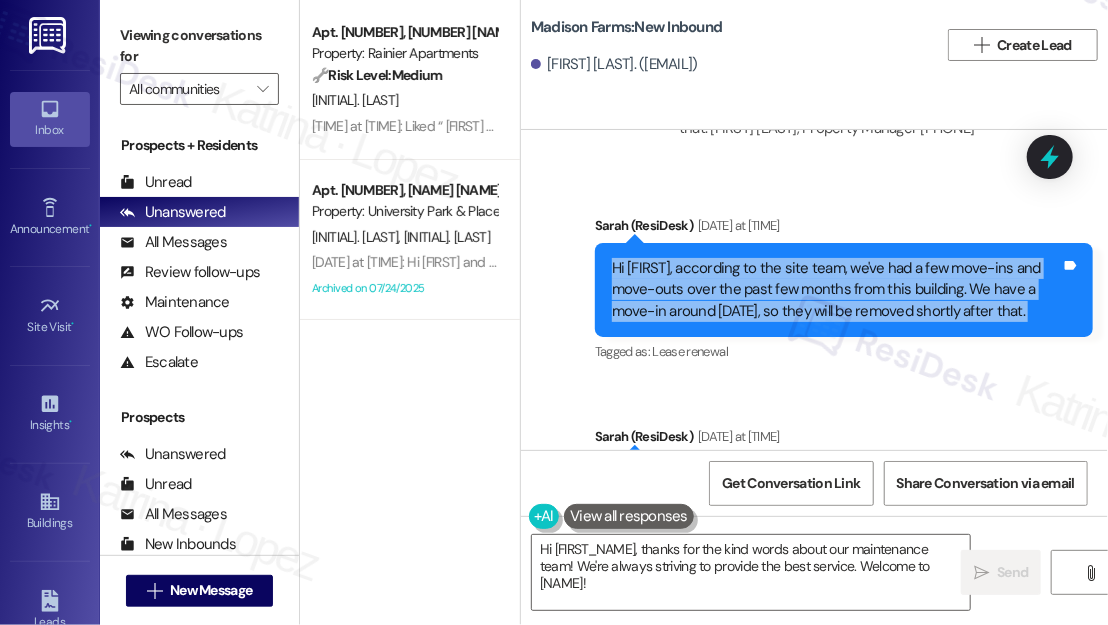 click on "Hi Rae, according to the site team, we've had a few move-ins and move-outs over the past few months from this building. We have a move-in around July 15th, so they will be removed shortly after that." at bounding box center (836, 290) 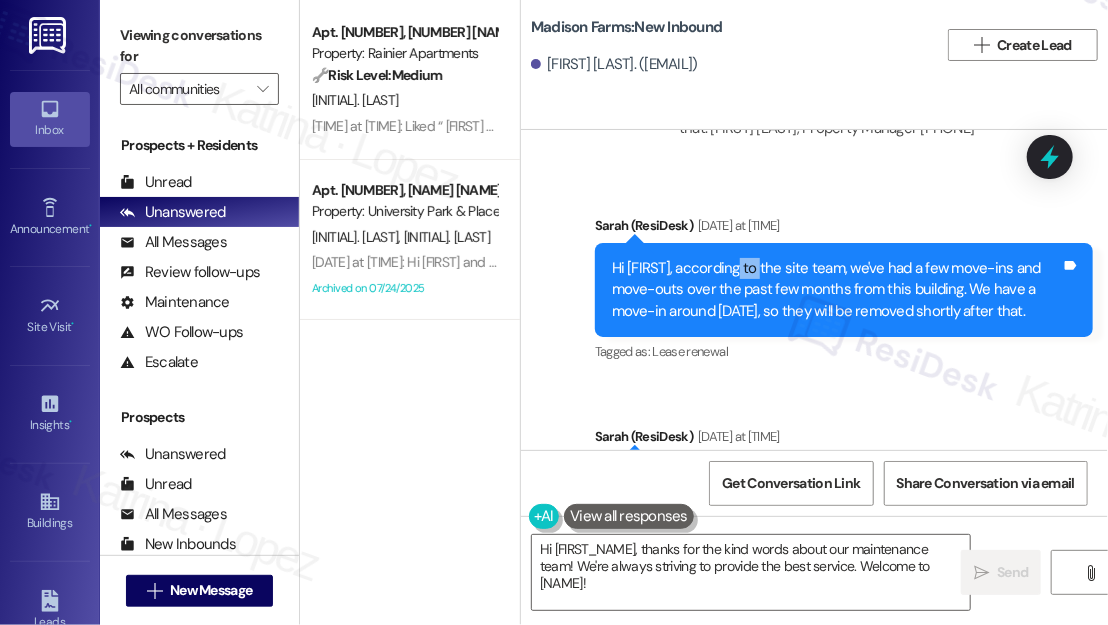 click on "Hi Rae, according to the site team, we've had a few move-ins and move-outs over the past few months from this building. We have a move-in around July 15th, so they will be removed shortly after that." at bounding box center (836, 290) 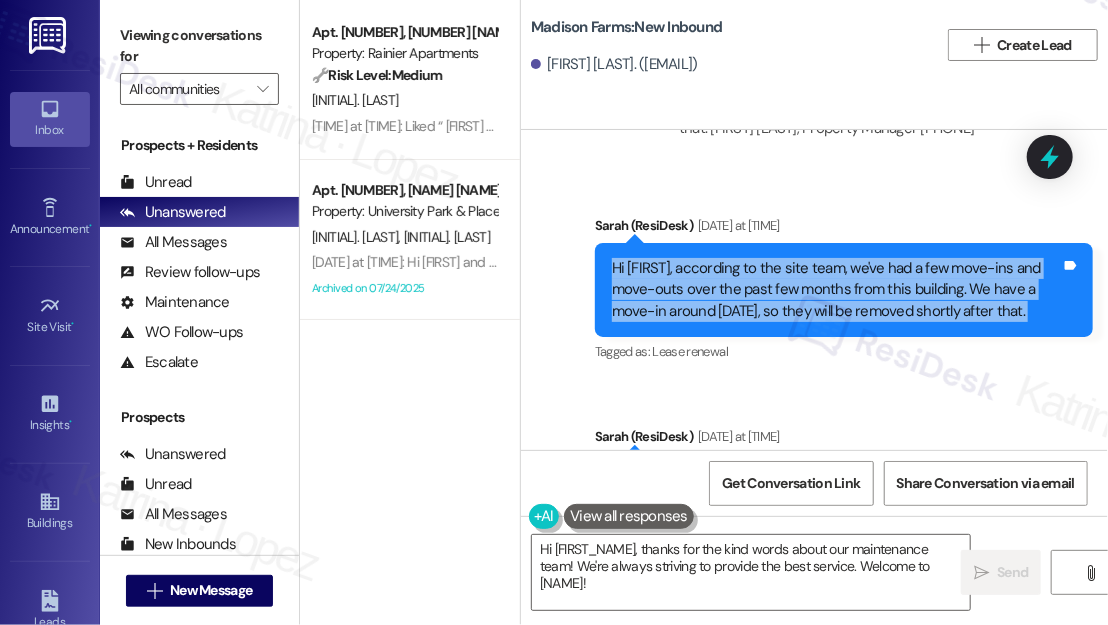 click on "Hi Rae, according to the site team, we've had a few move-ins and move-outs over the past few months from this building. We have a move-in around July 15th, so they will be removed shortly after that." at bounding box center (836, 290) 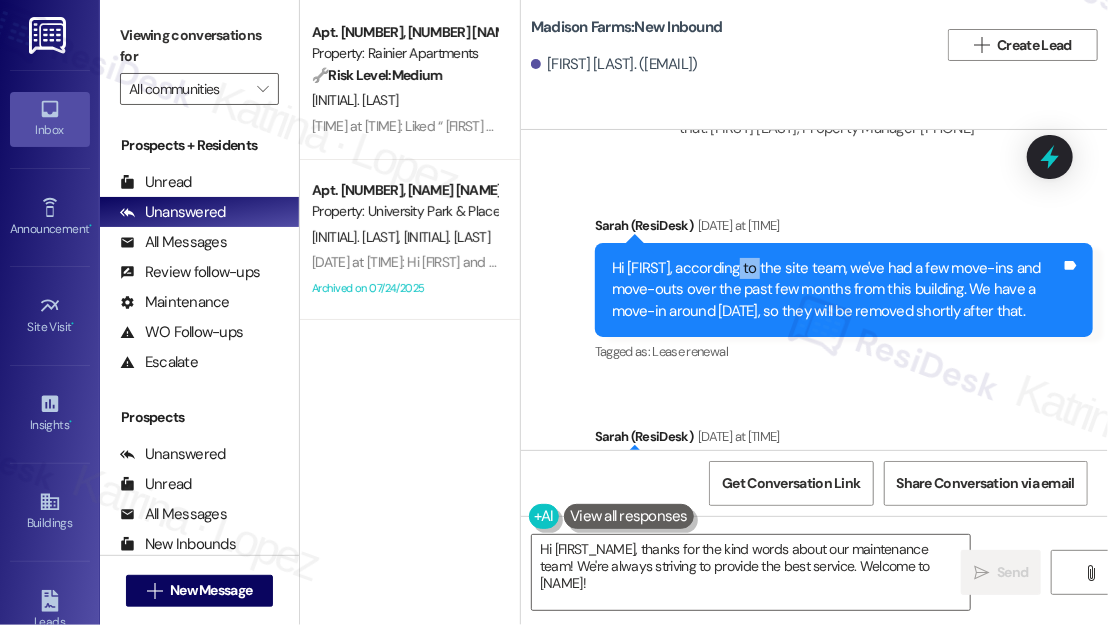 click on "Hi Rae, according to the site team, we've had a few move-ins and move-outs over the past few months from this building. We have a move-in around July 15th, so they will be removed shortly after that." at bounding box center (836, 290) 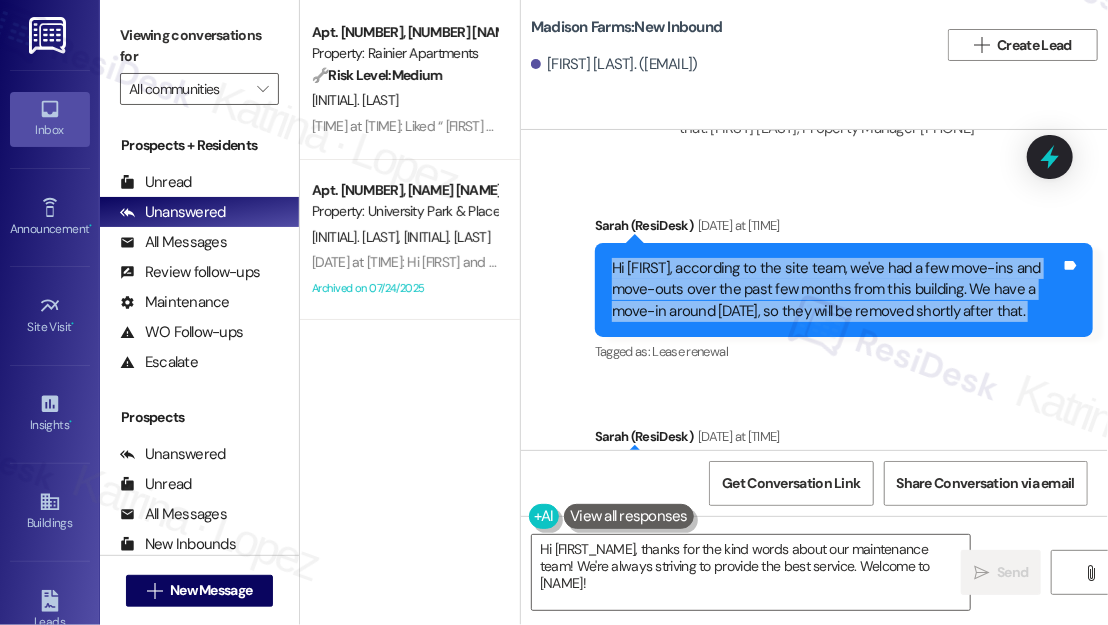 click on "Hi Rae, according to the site team, we've had a few move-ins and move-outs over the past few months from this building. We have a move-in around July 15th, so they will be removed shortly after that." at bounding box center [836, 290] 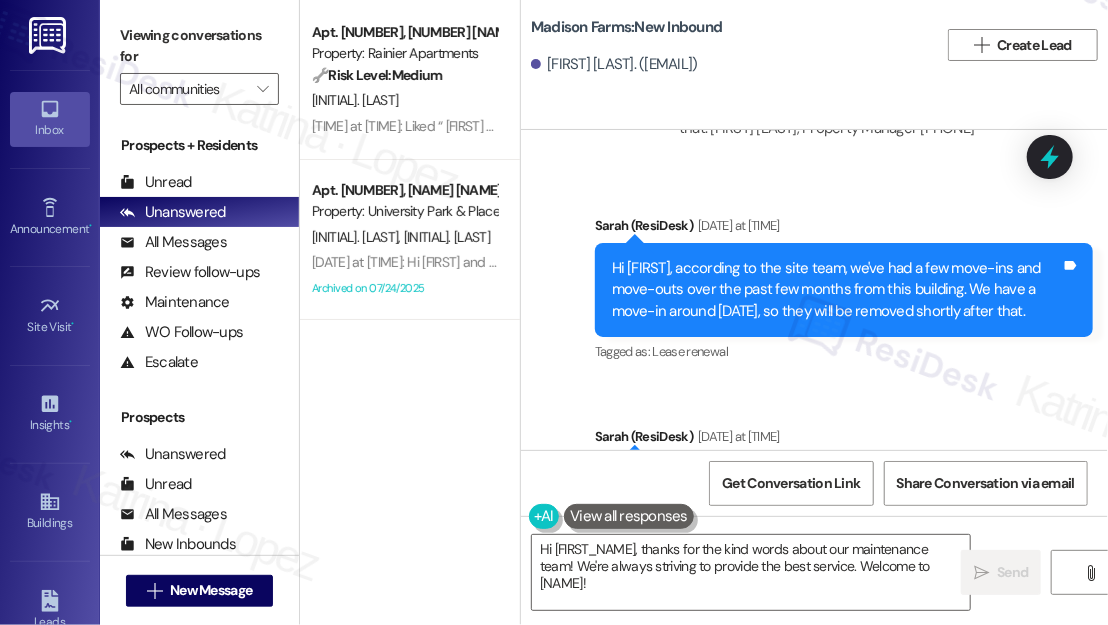 click on "Madison Farms:  New Inbound       Rae Howard. (raelinhoward3@gmail.com)    Create Lead" at bounding box center [814, 45] 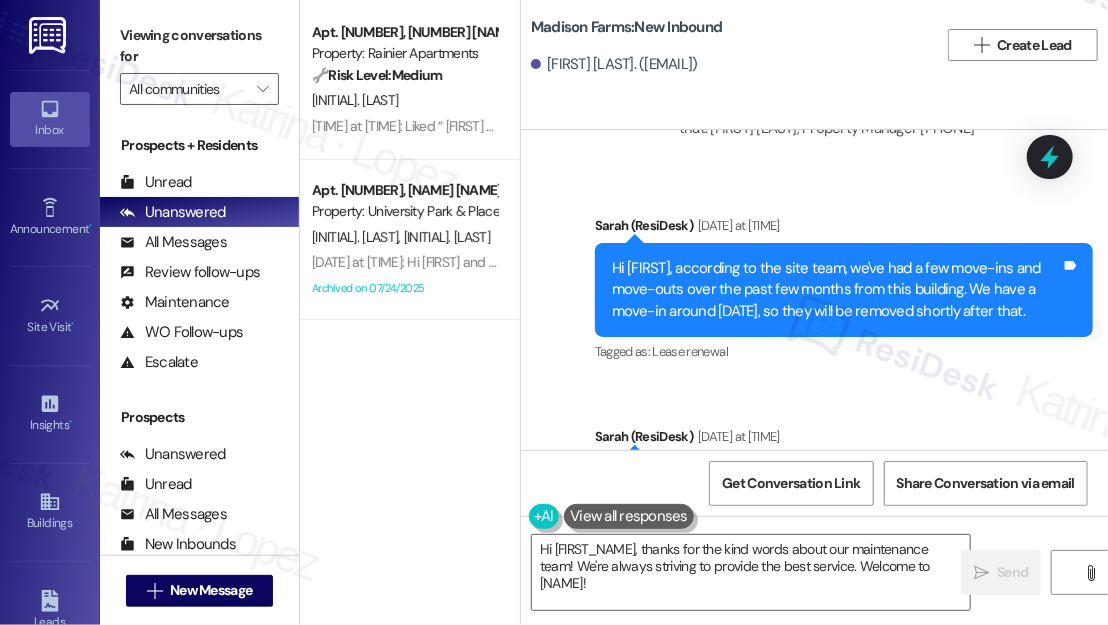click on "Madison Farms:  New Inbound       Rae Howard. (raelinhoward3@gmail.com)    Create Lead" at bounding box center [814, 65] 